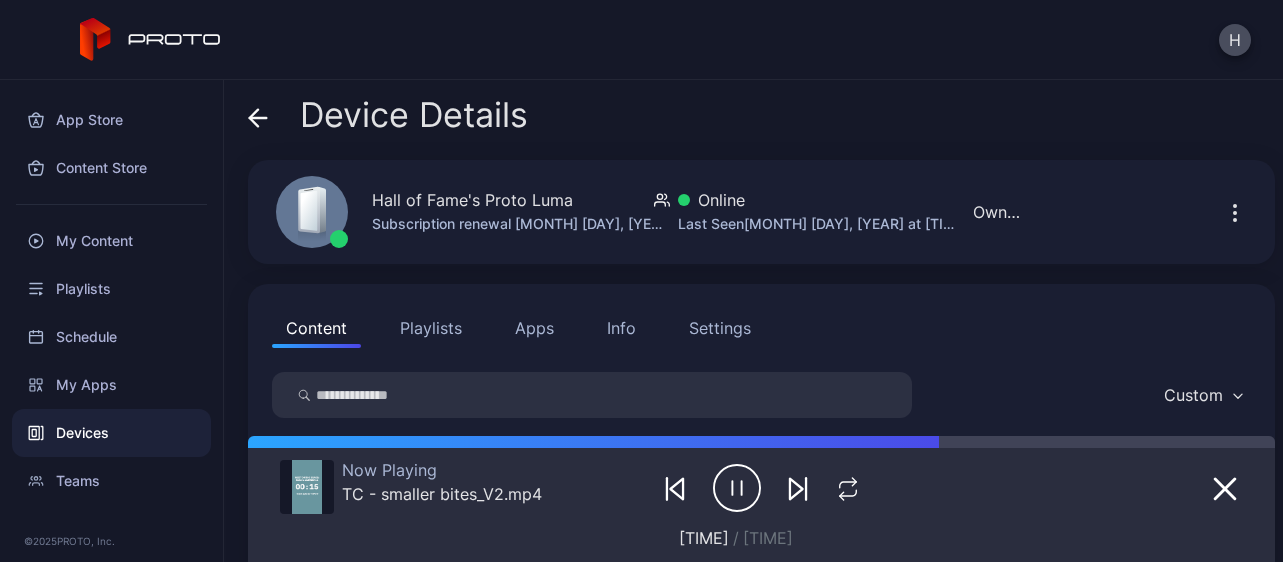 scroll, scrollTop: 0, scrollLeft: 0, axis: both 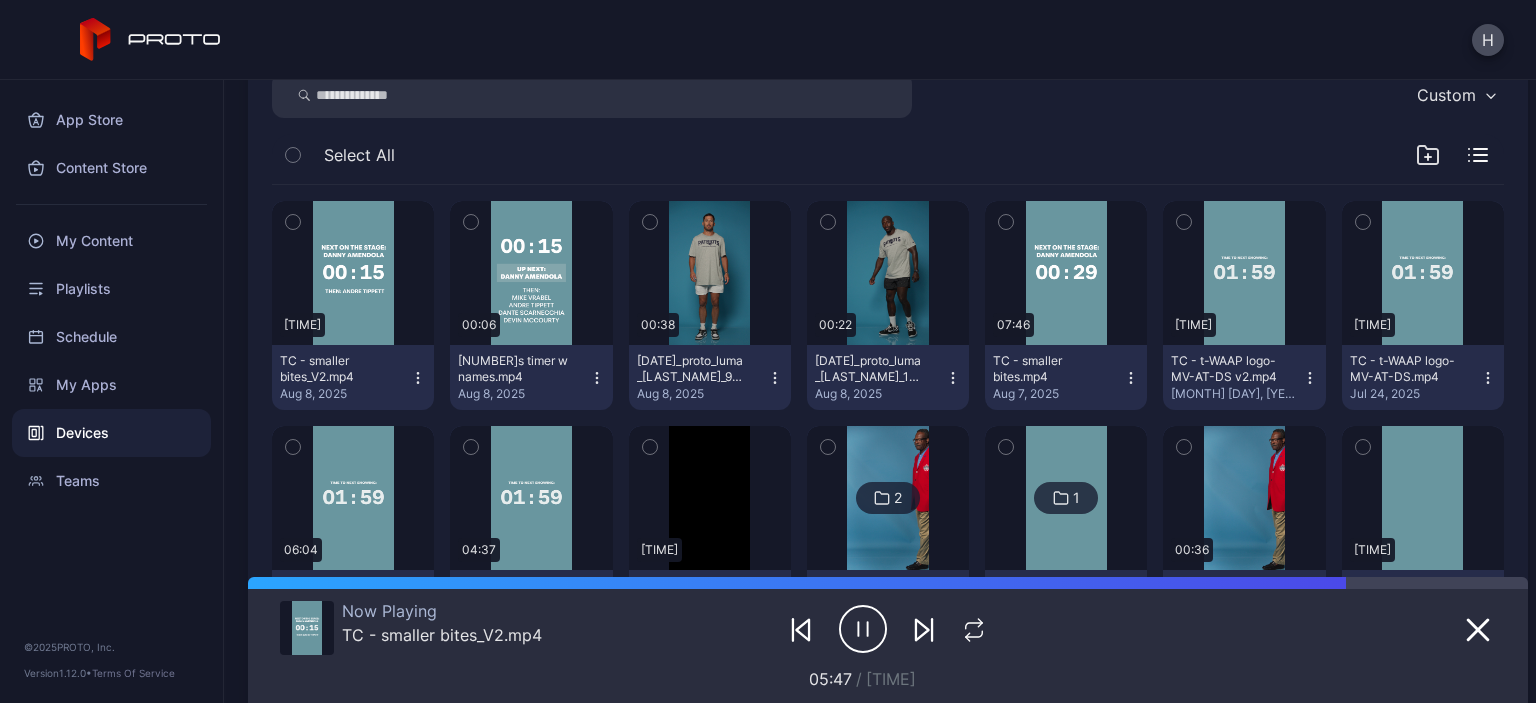 click 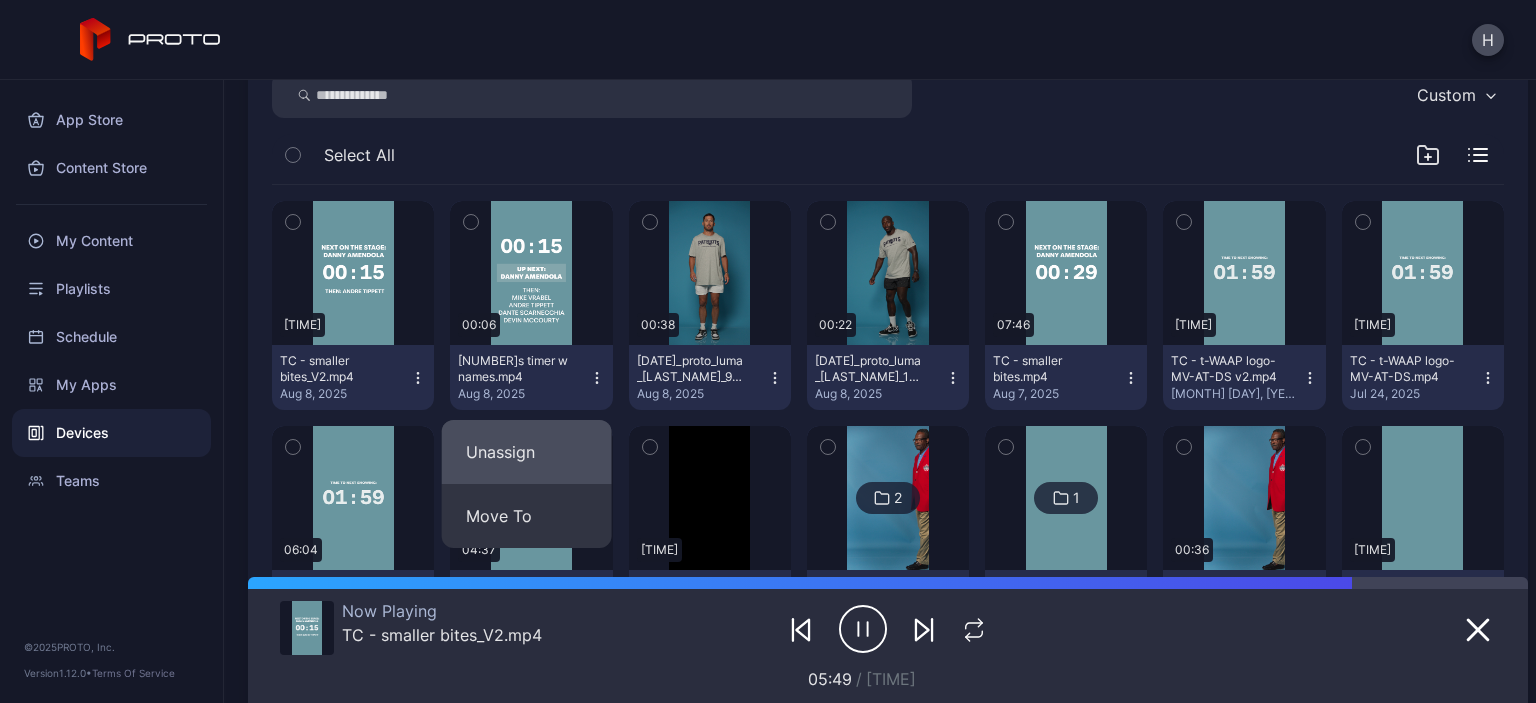 click on "Unassign" at bounding box center [527, 452] 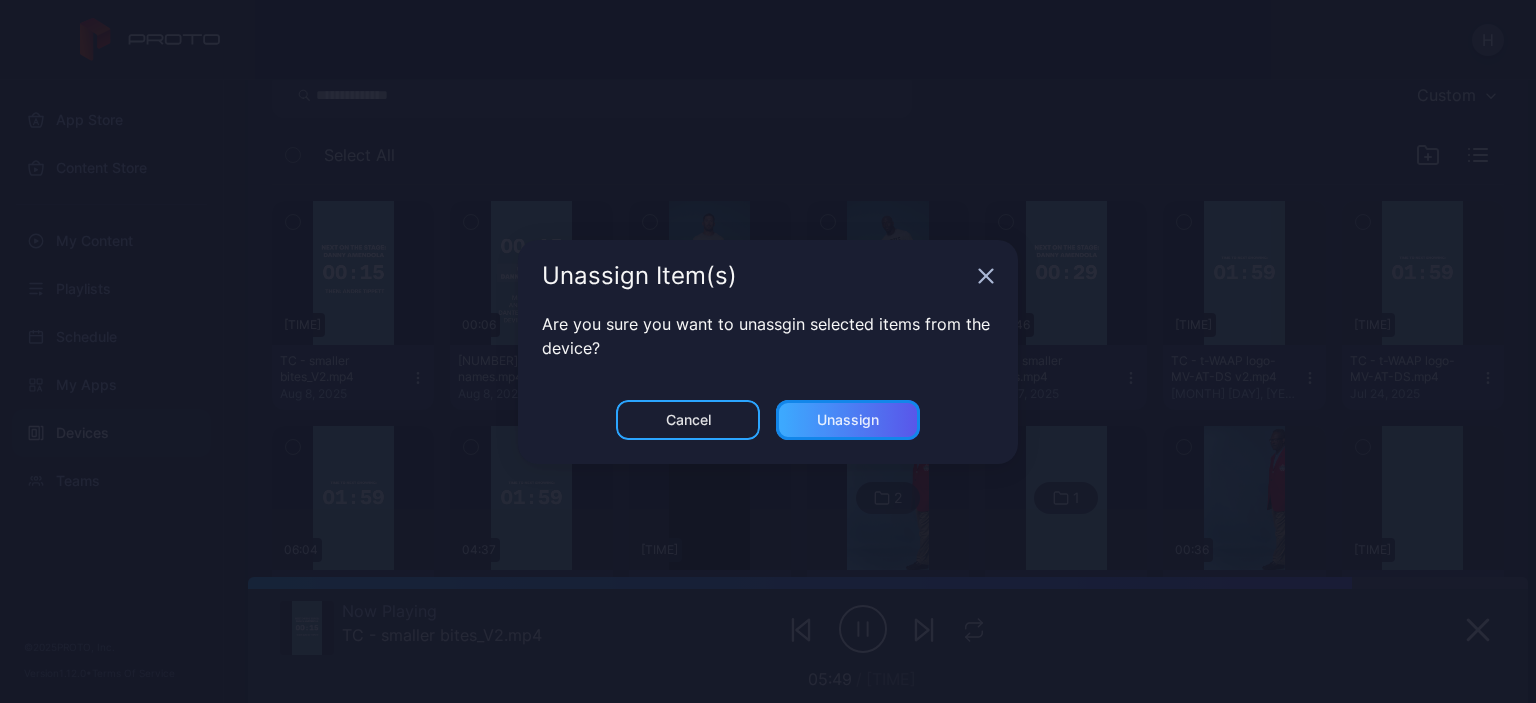 click on "Unassign" at bounding box center [848, 420] 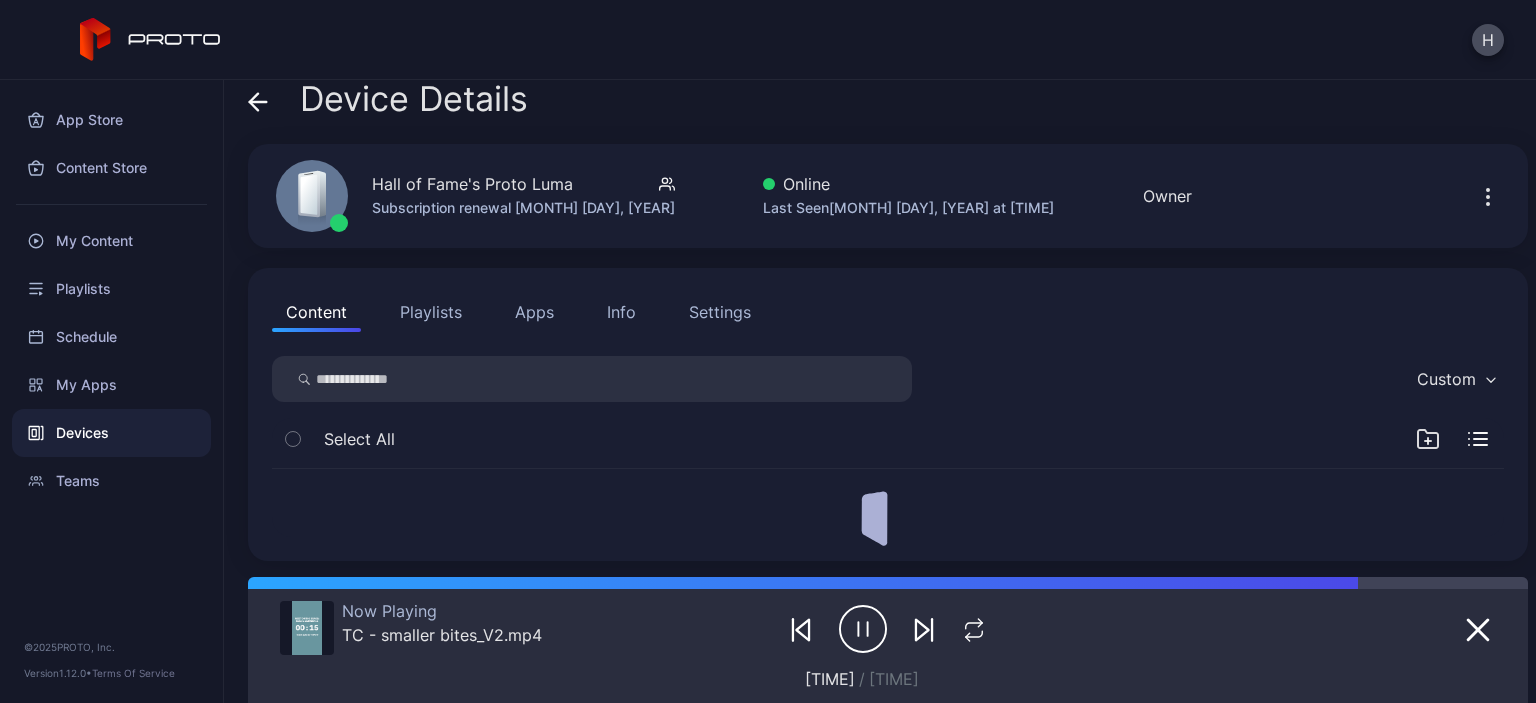 scroll, scrollTop: 300, scrollLeft: 0, axis: vertical 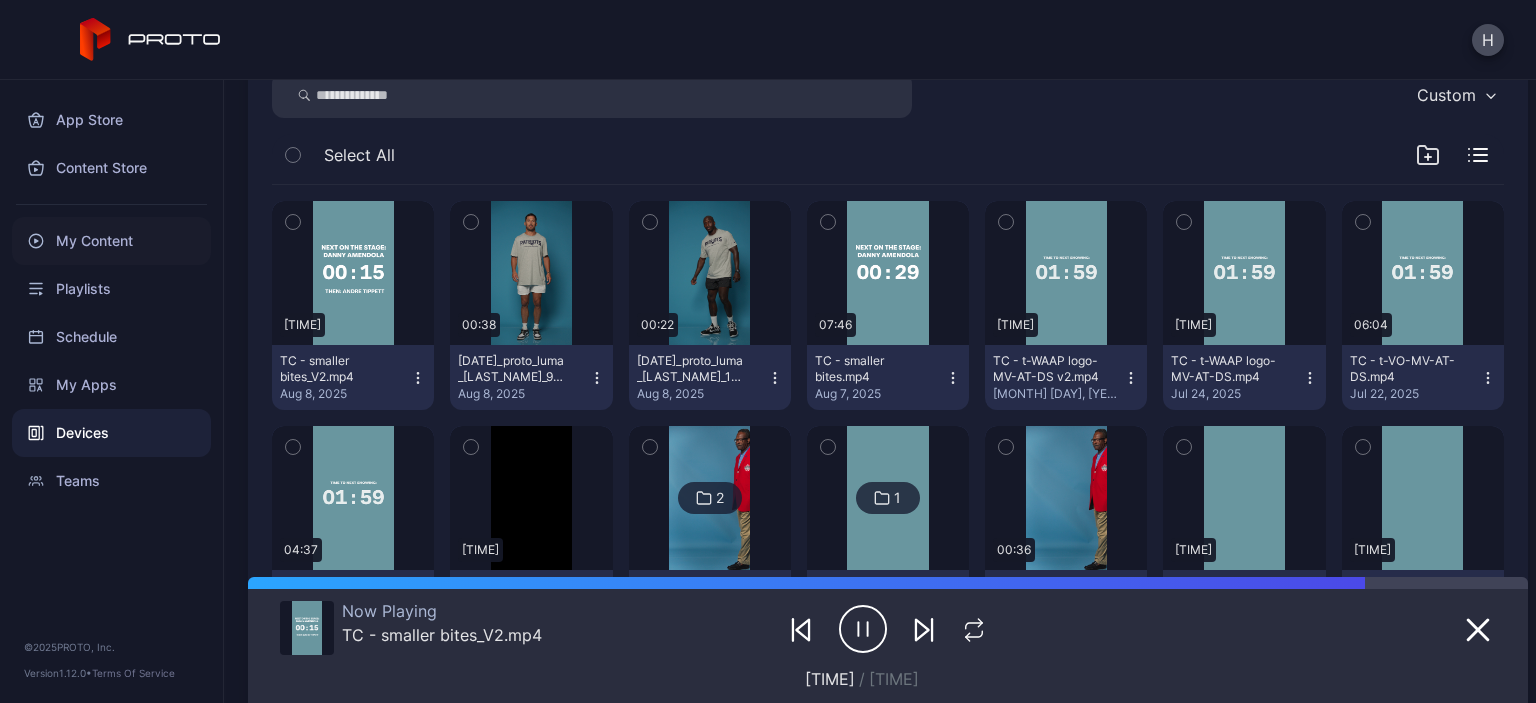 click on "My Content" at bounding box center (111, 241) 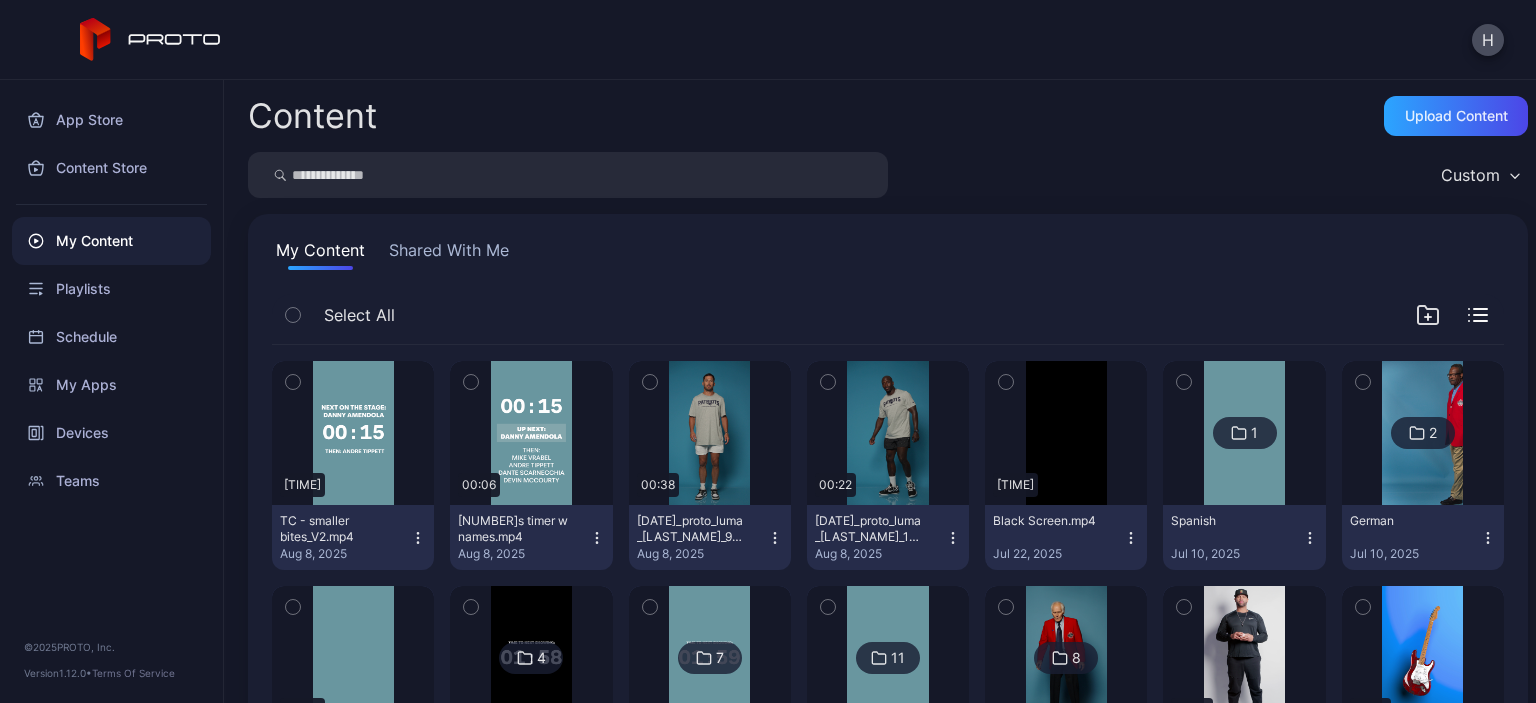 click 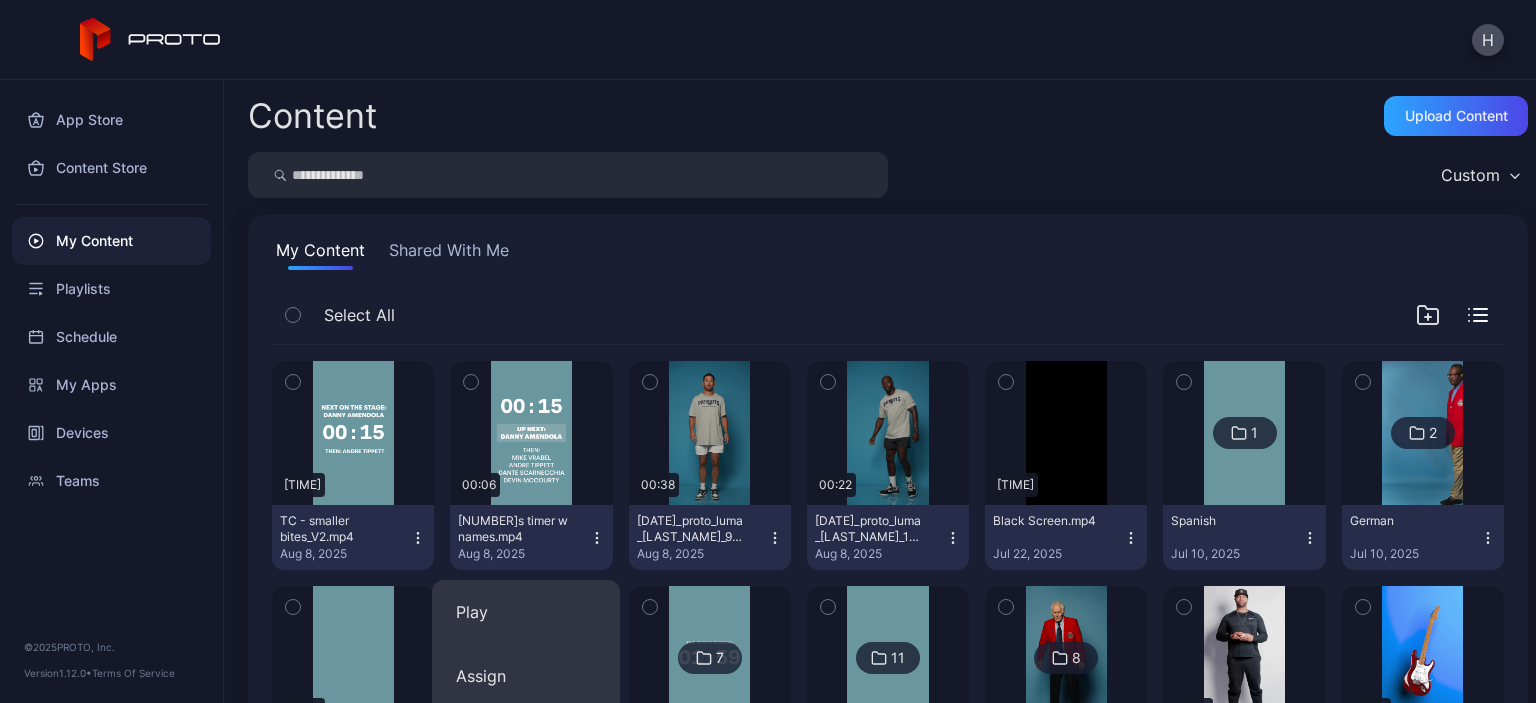 scroll, scrollTop: 200, scrollLeft: 0, axis: vertical 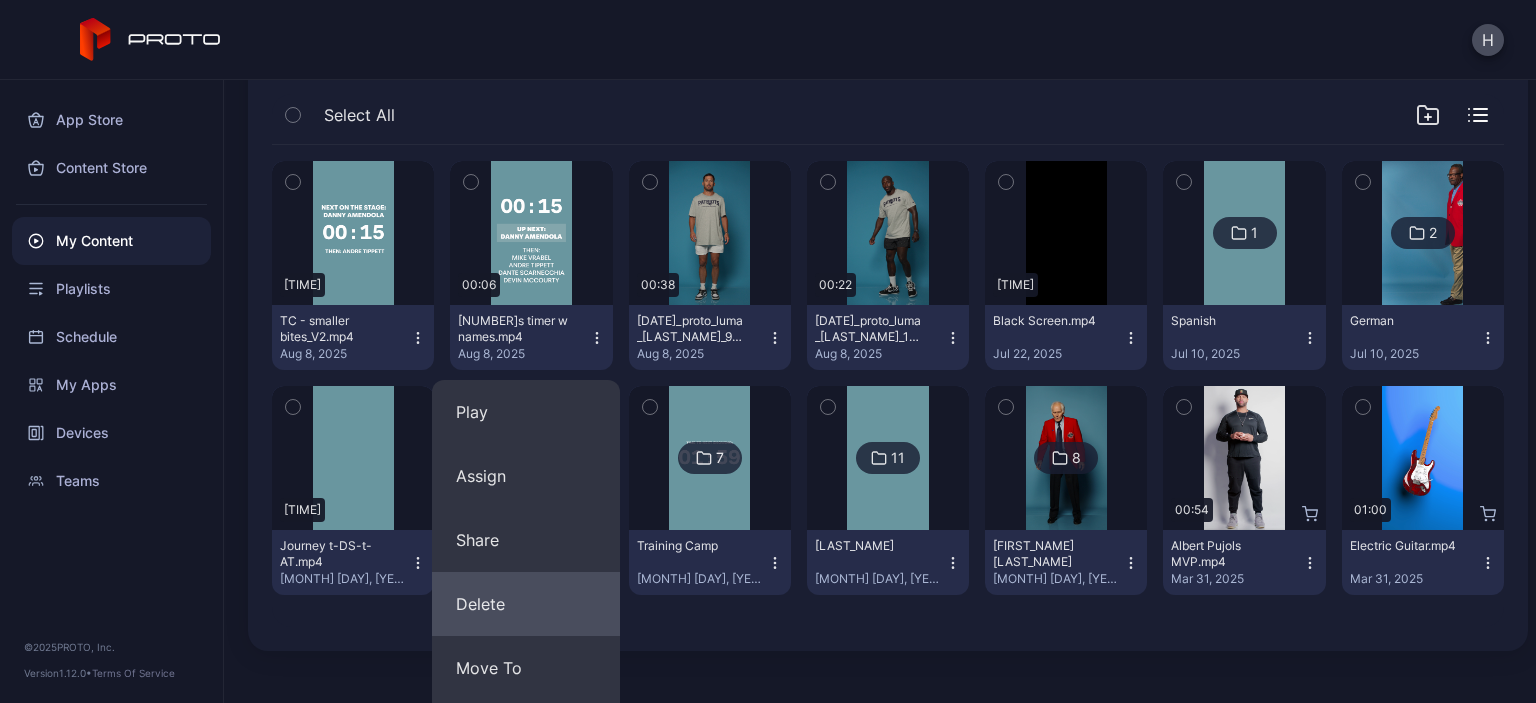 click on "Delete" at bounding box center [526, 604] 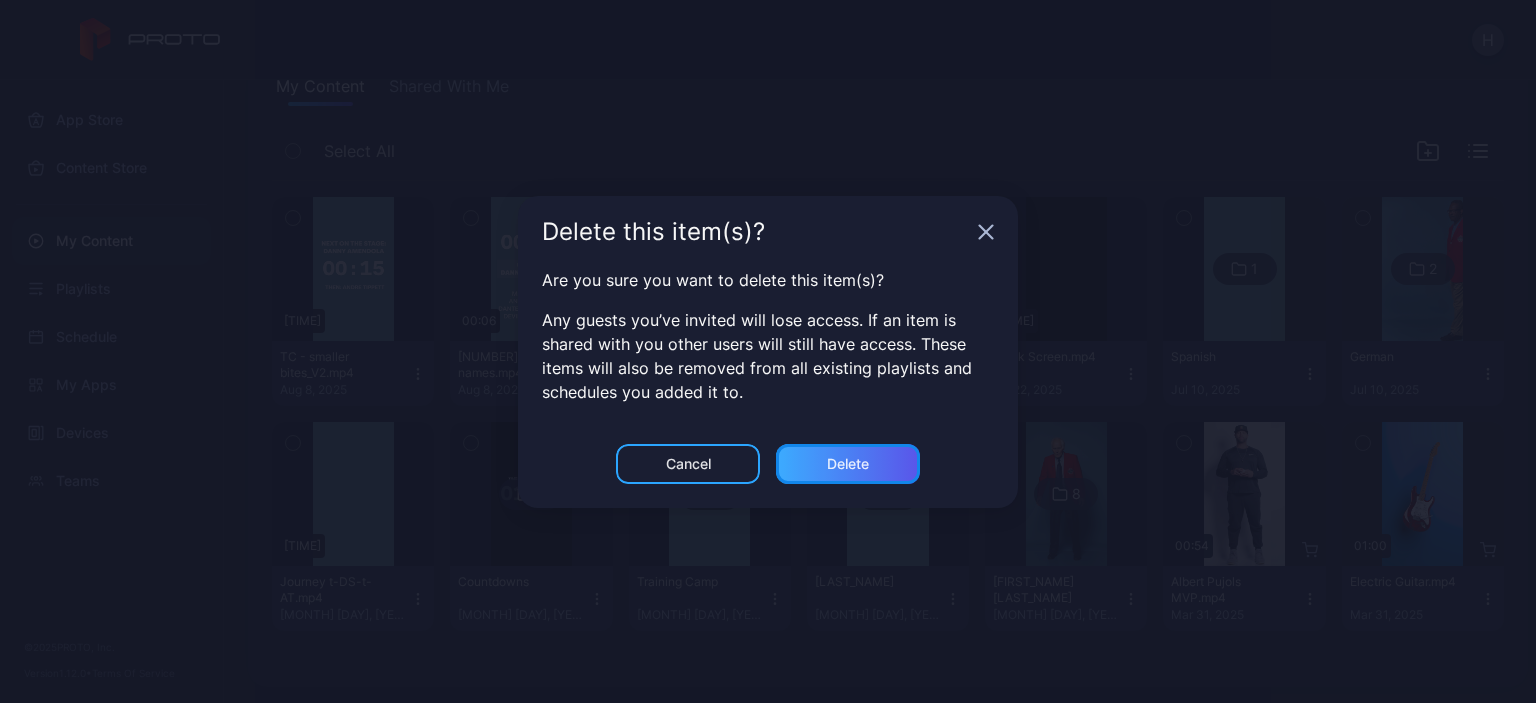 click on "Delete" at bounding box center (848, 464) 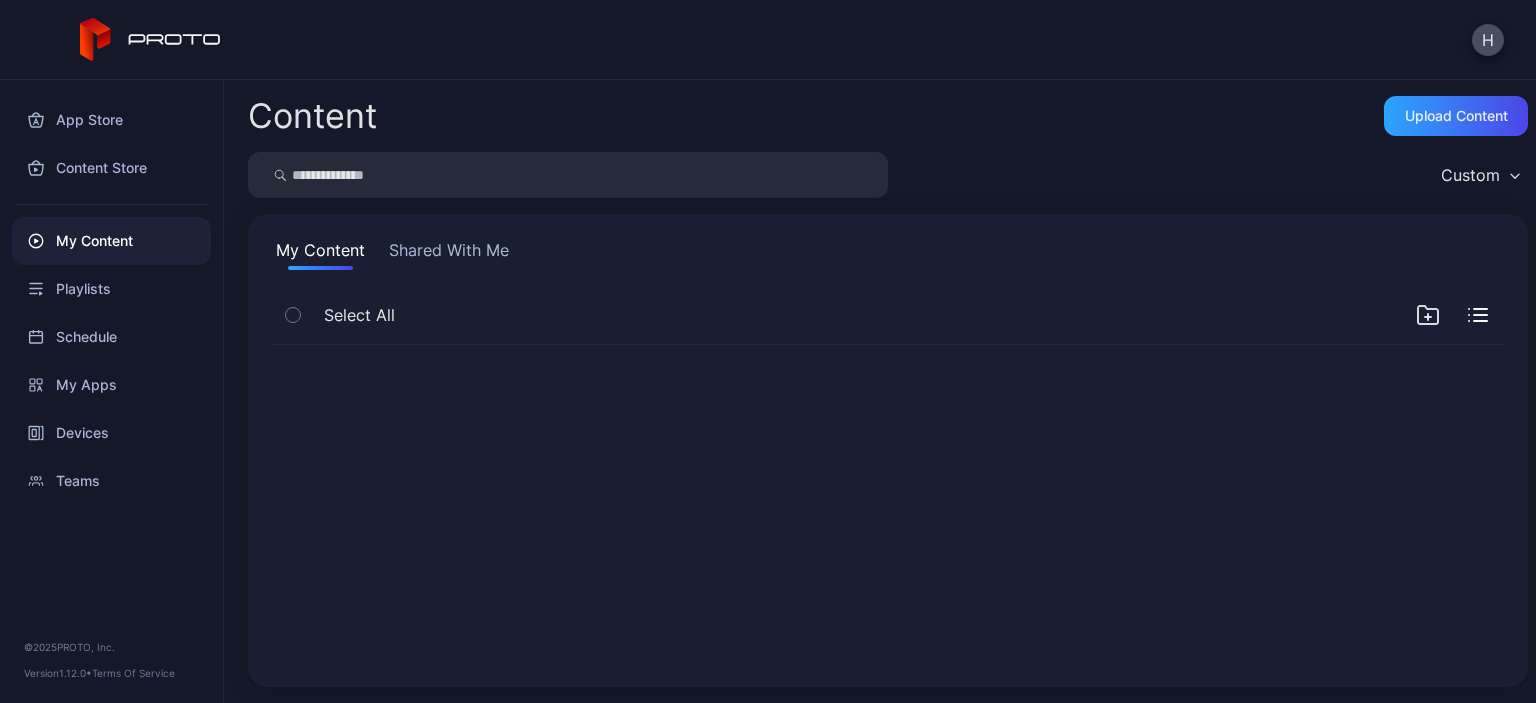 scroll, scrollTop: 0, scrollLeft: 0, axis: both 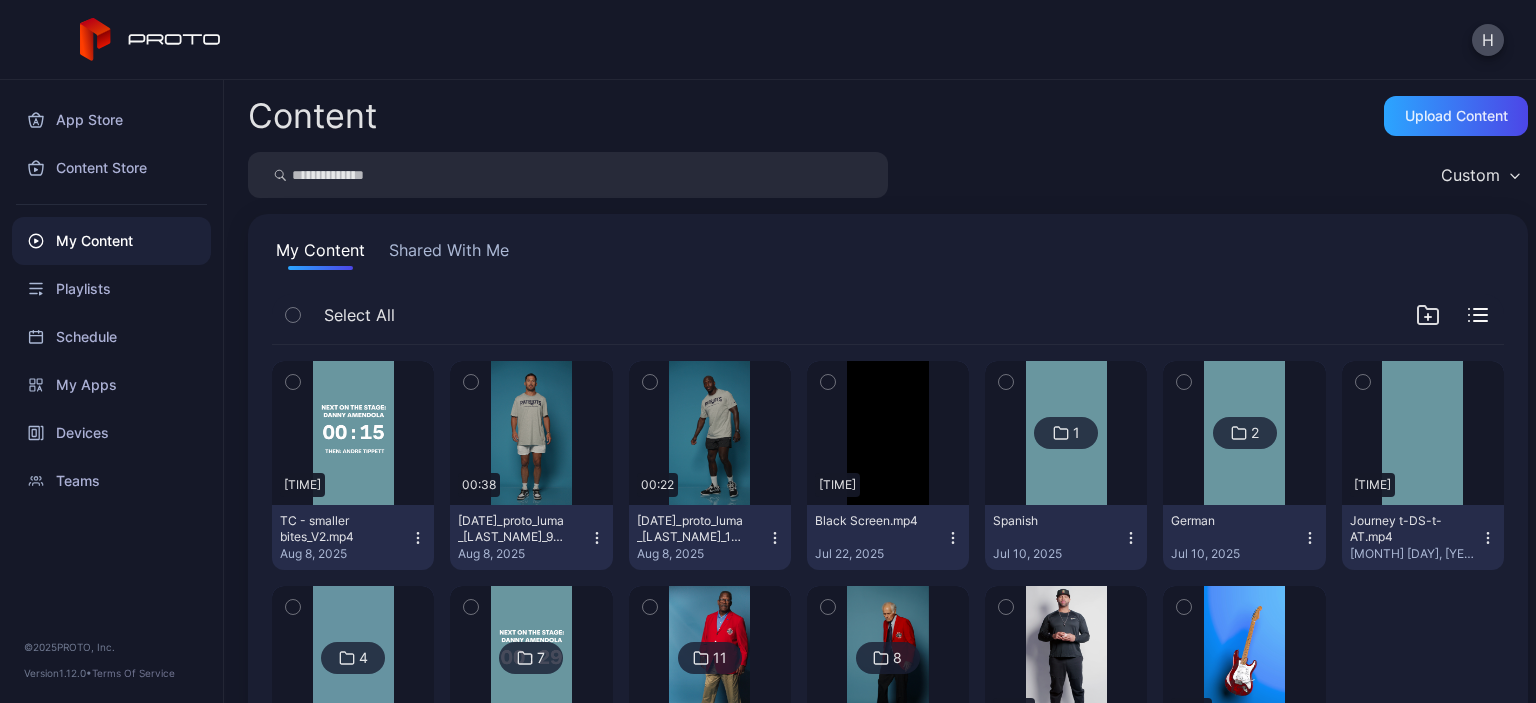click 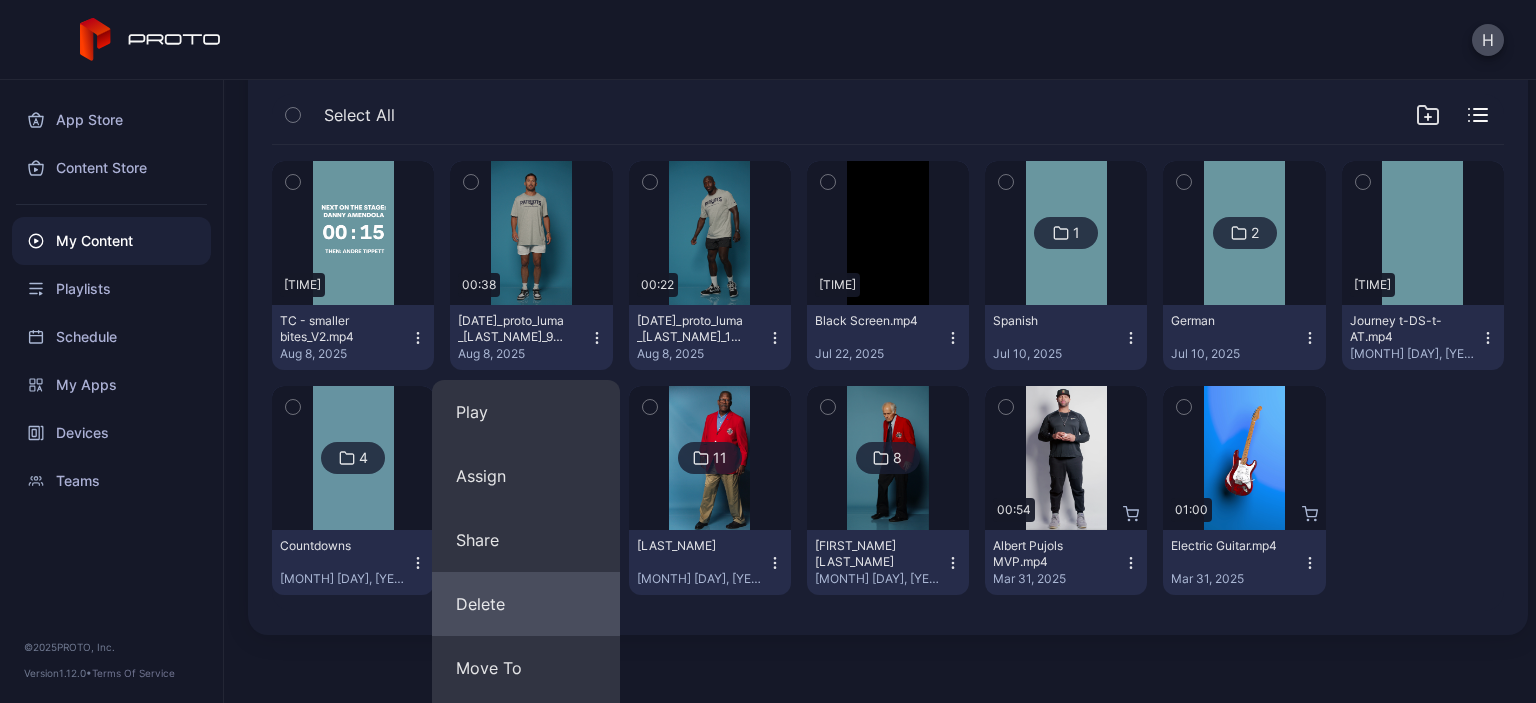 click on "Delete" at bounding box center (526, 604) 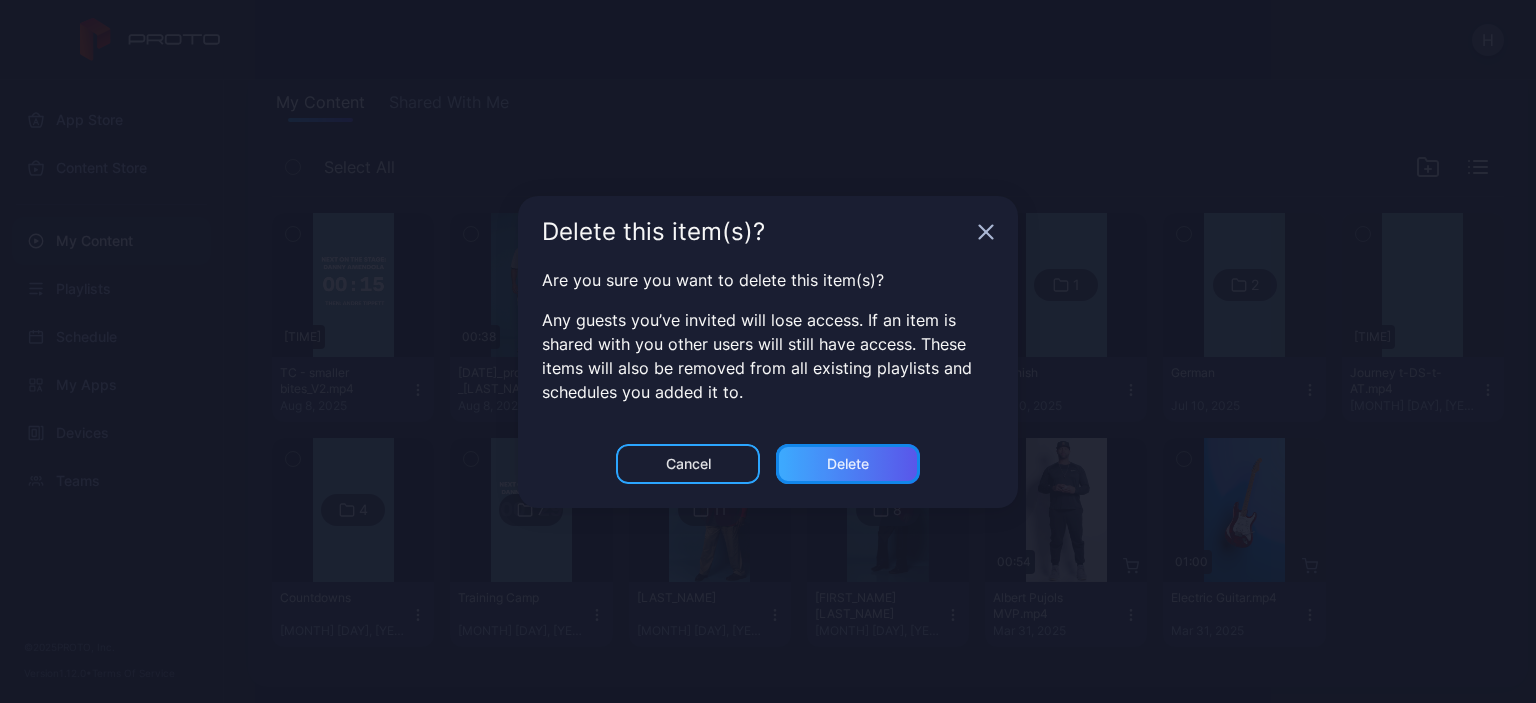 click on "Delete" at bounding box center (848, 464) 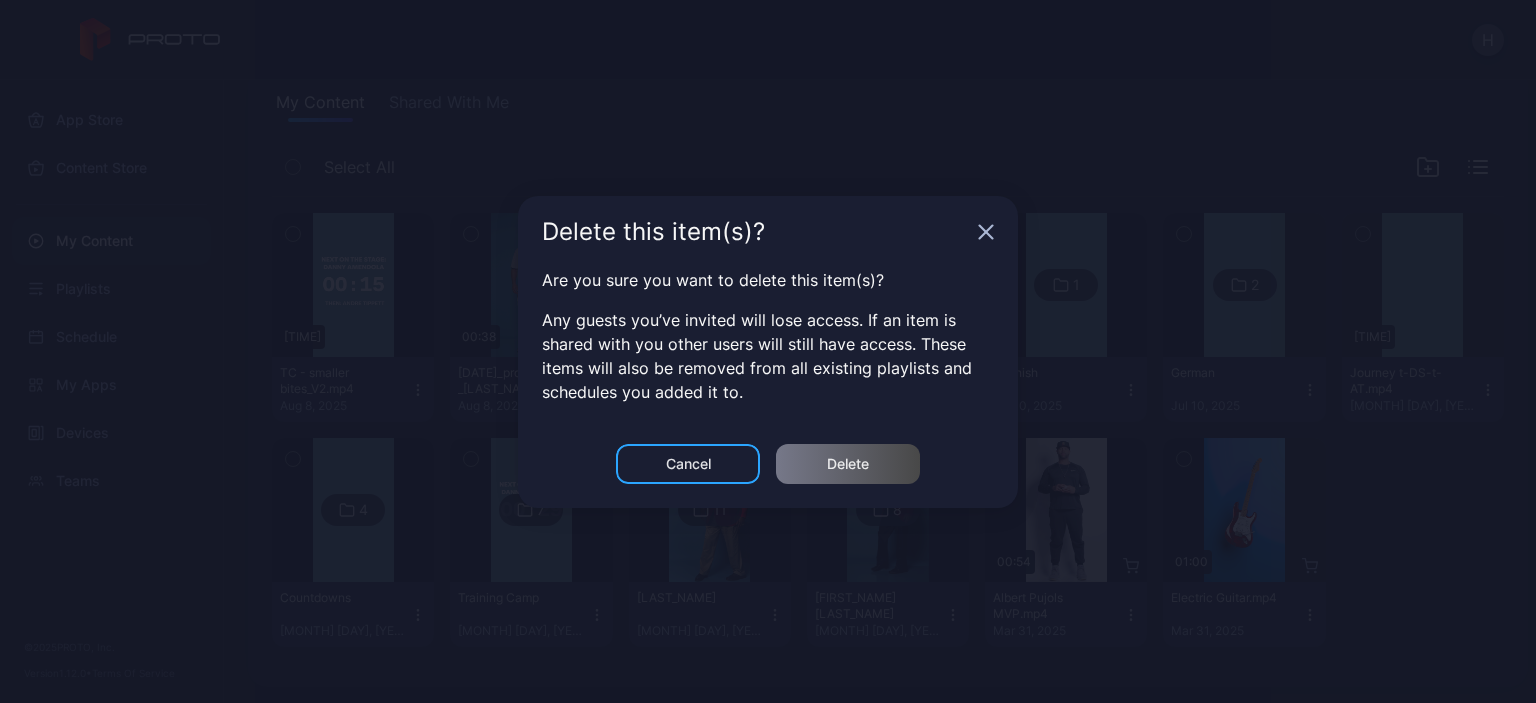 scroll, scrollTop: 0, scrollLeft: 0, axis: both 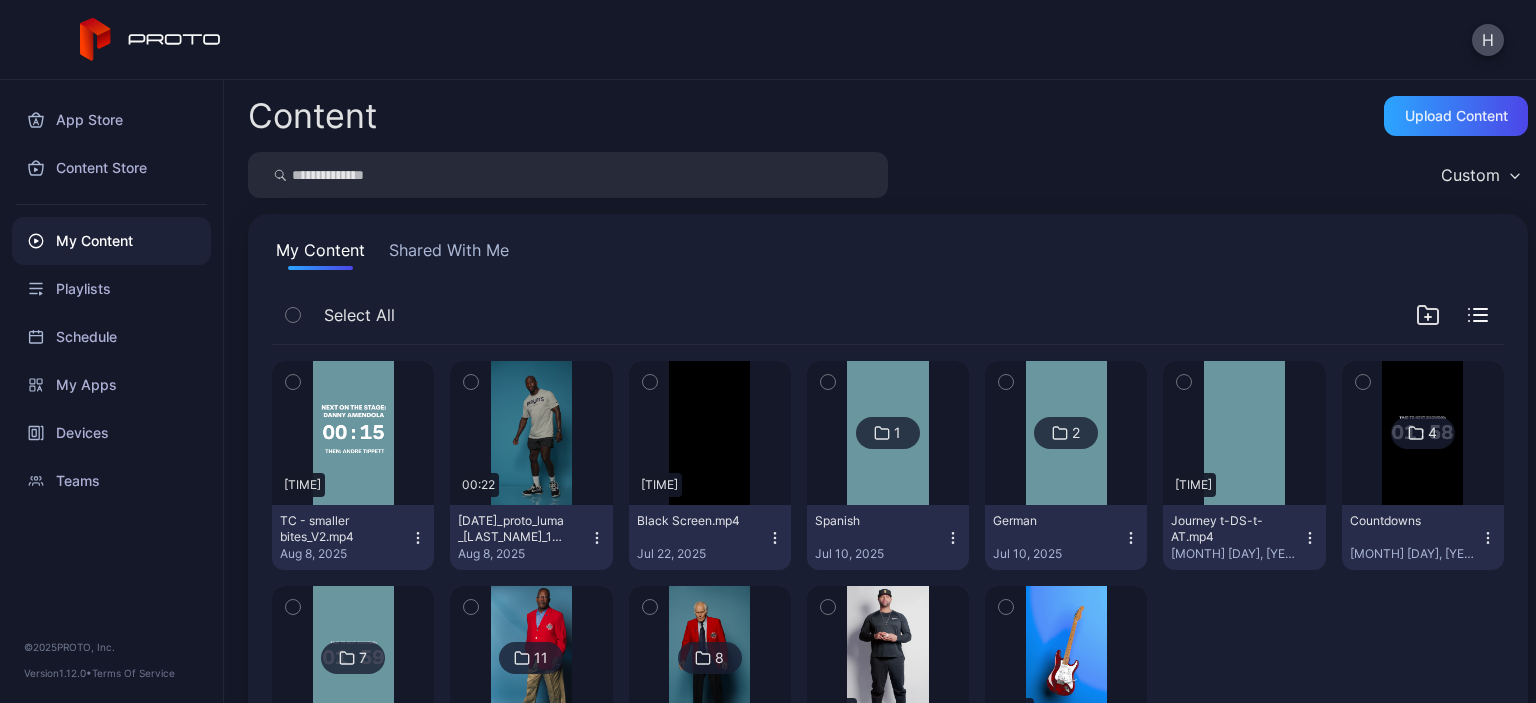 click 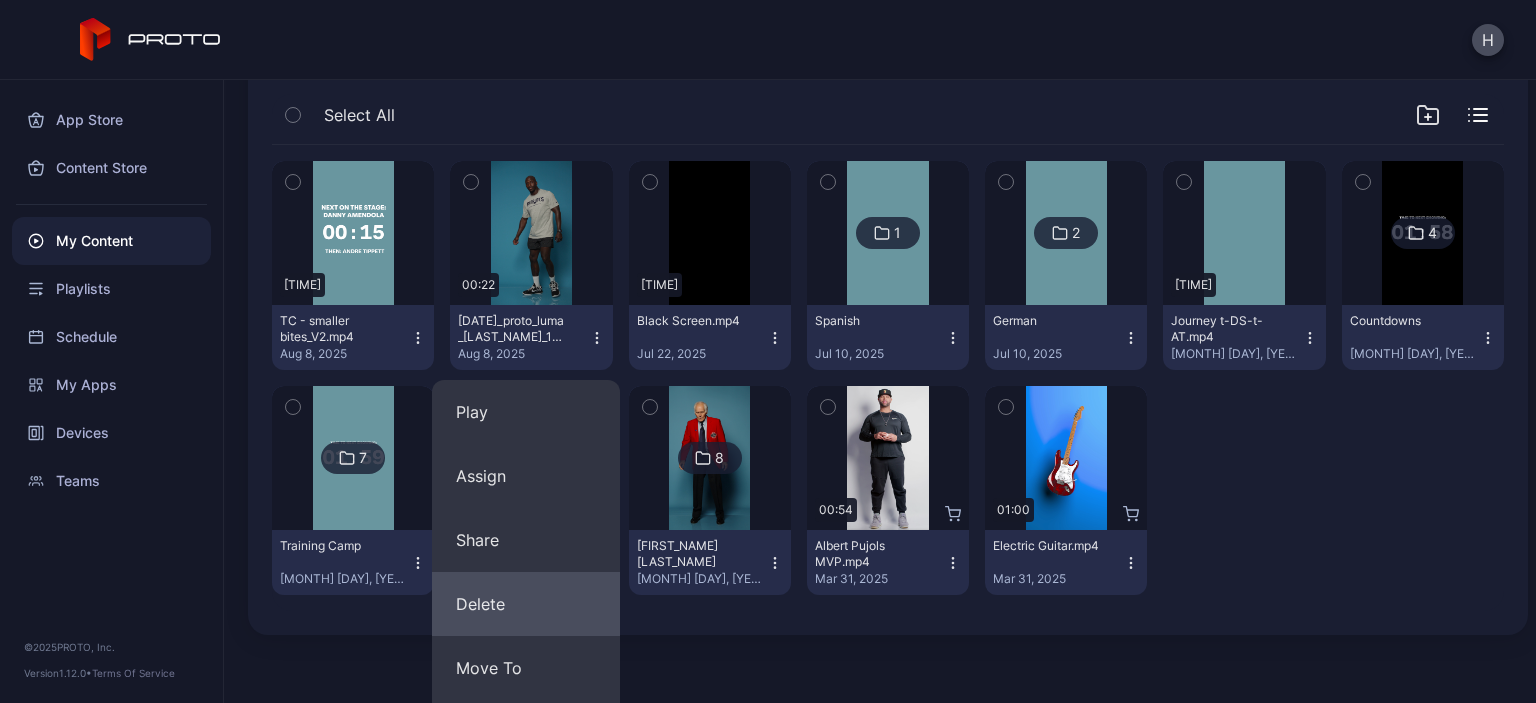 click on "Delete" at bounding box center [526, 604] 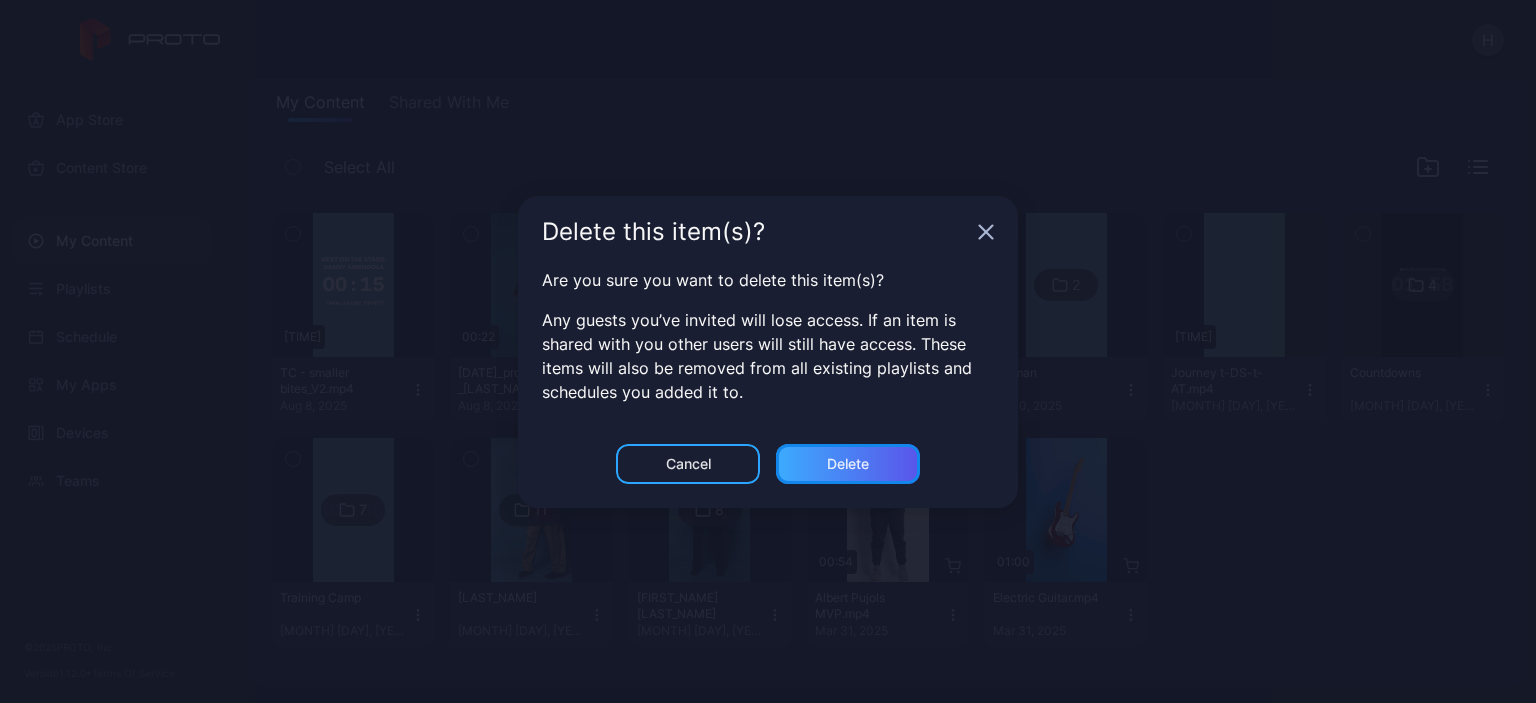 click on "Delete" at bounding box center (848, 464) 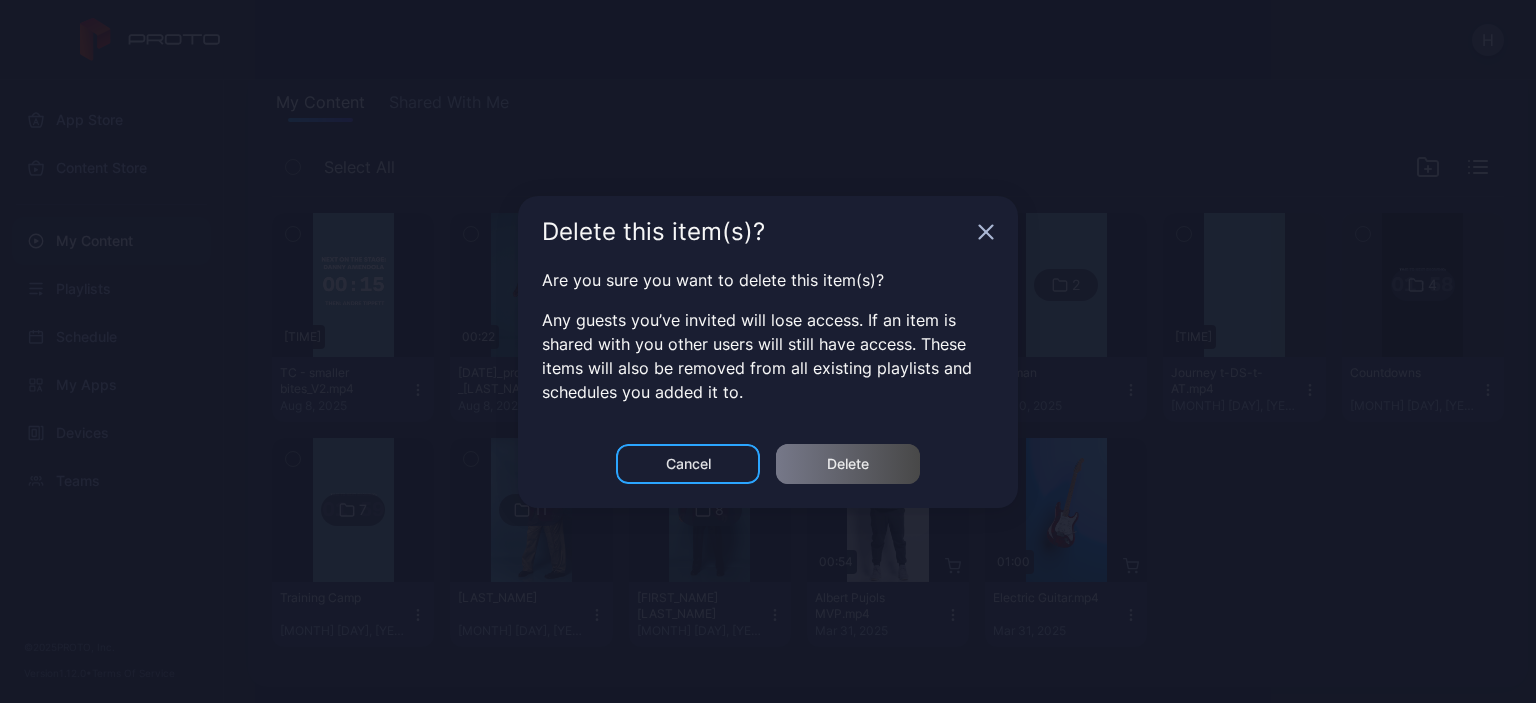 scroll, scrollTop: 0, scrollLeft: 0, axis: both 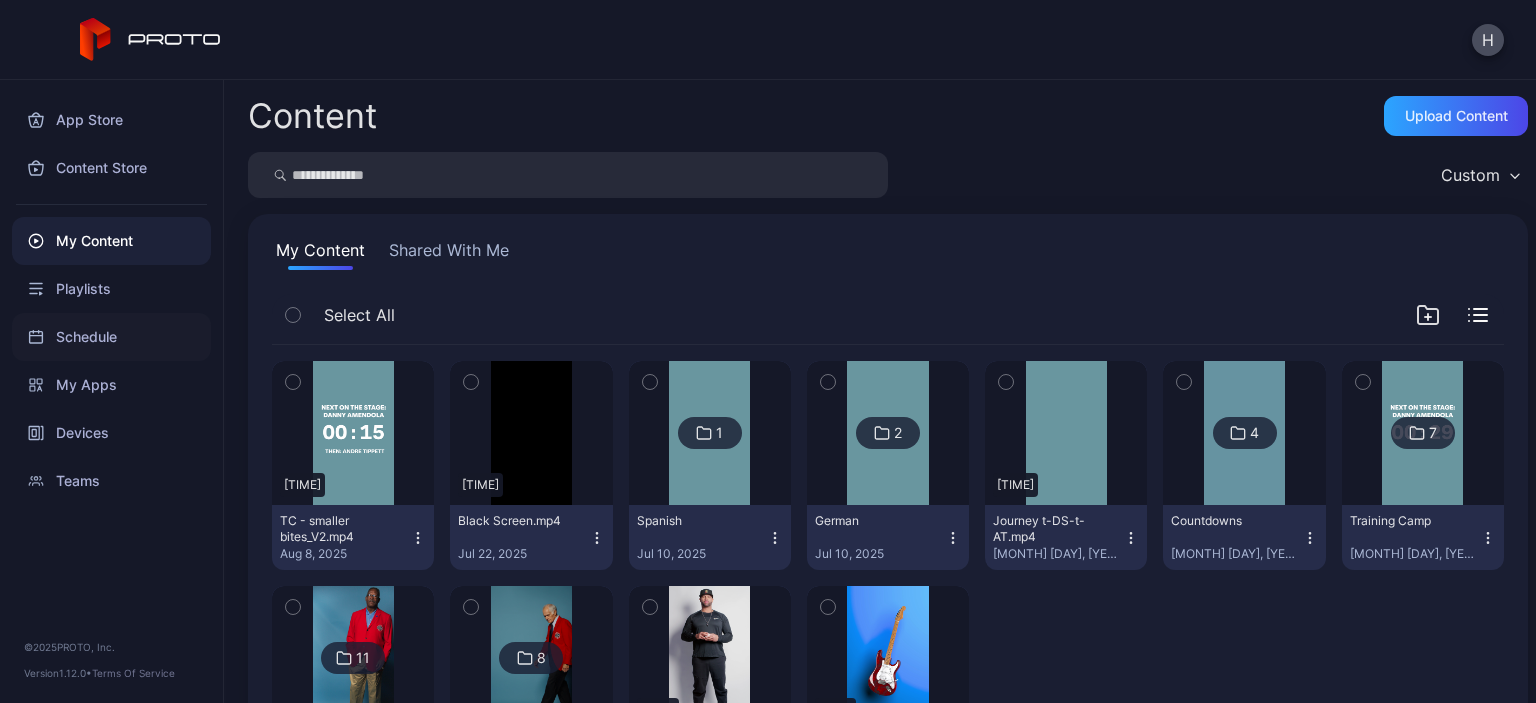 click on "Schedule" at bounding box center (111, 337) 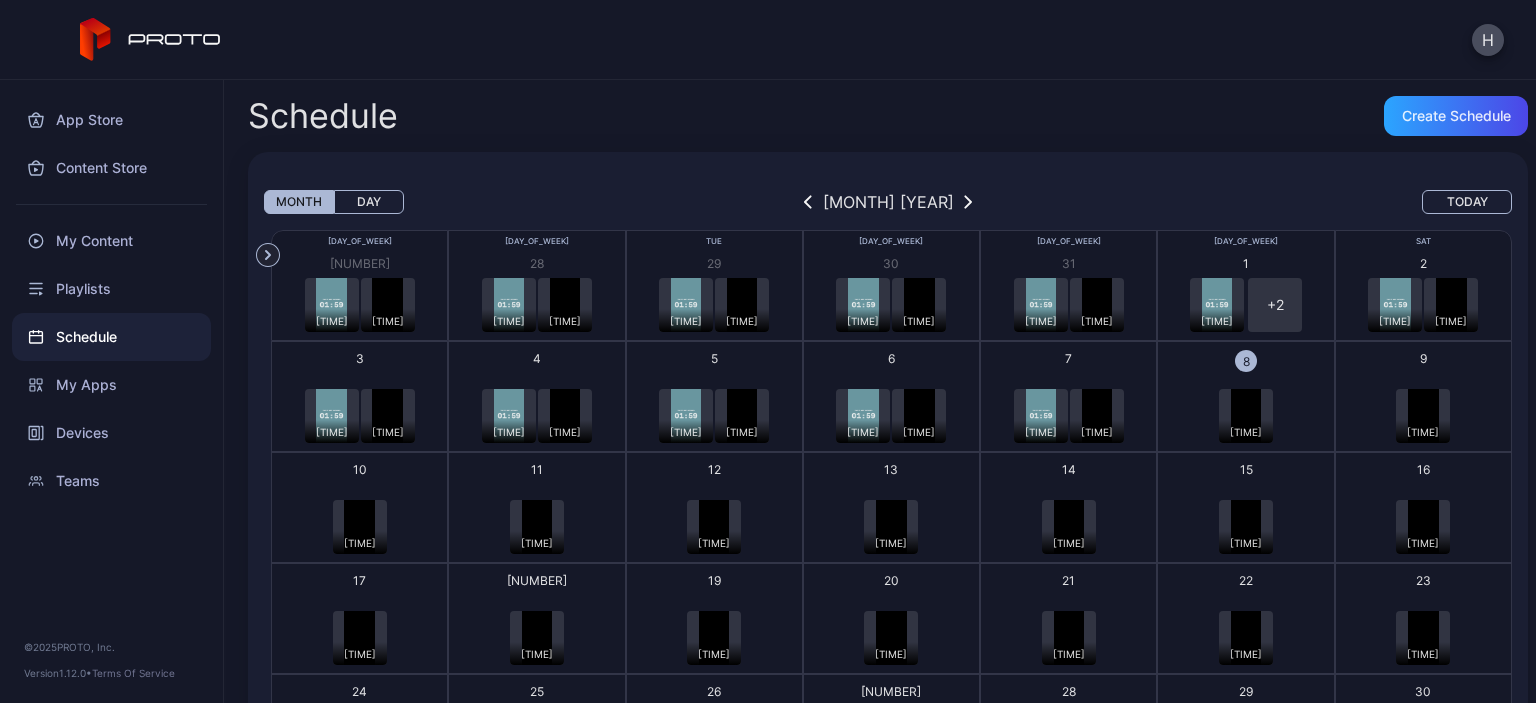 click on "[NUMBER] [TIME] [TIME]" at bounding box center [1423, 396] 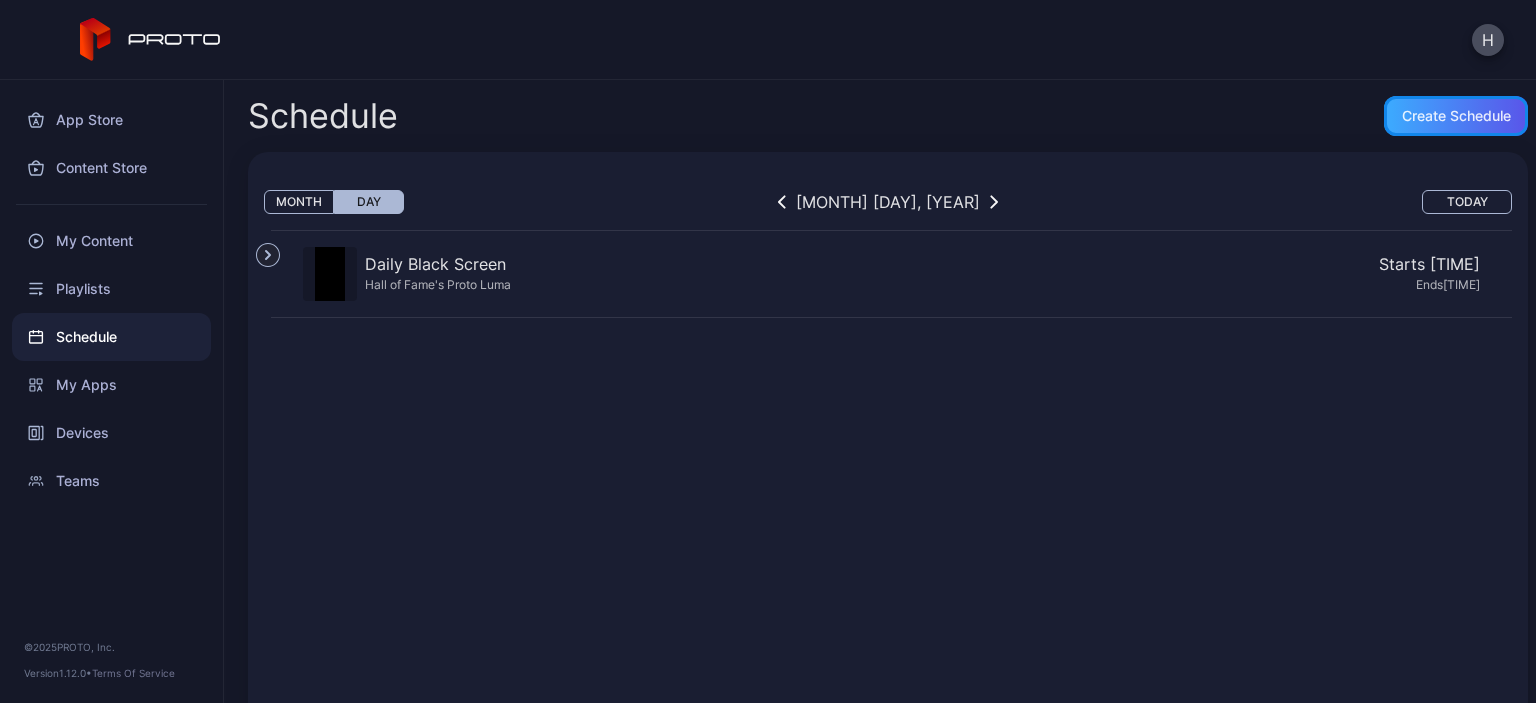 click on "Create Schedule" at bounding box center [1456, 116] 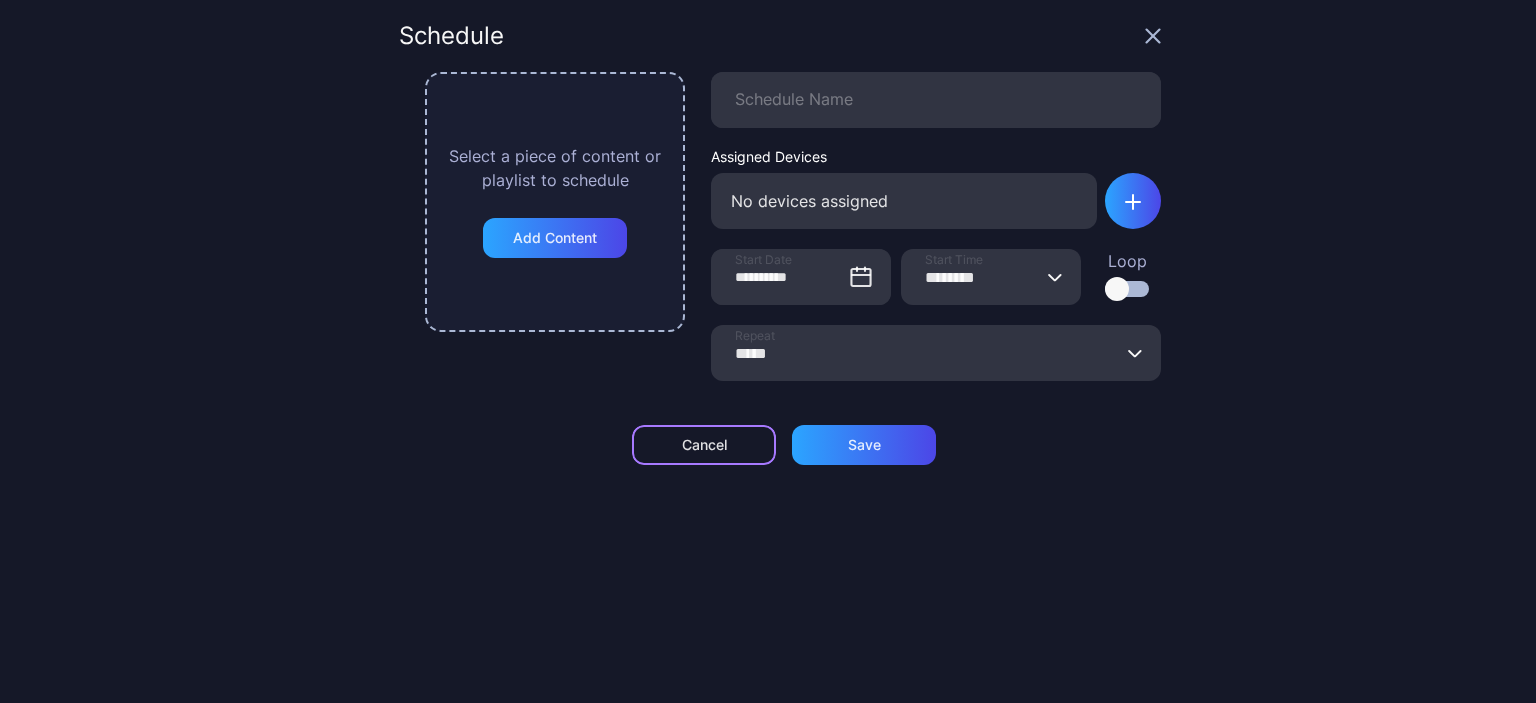 click on "Cancel" at bounding box center [704, 445] 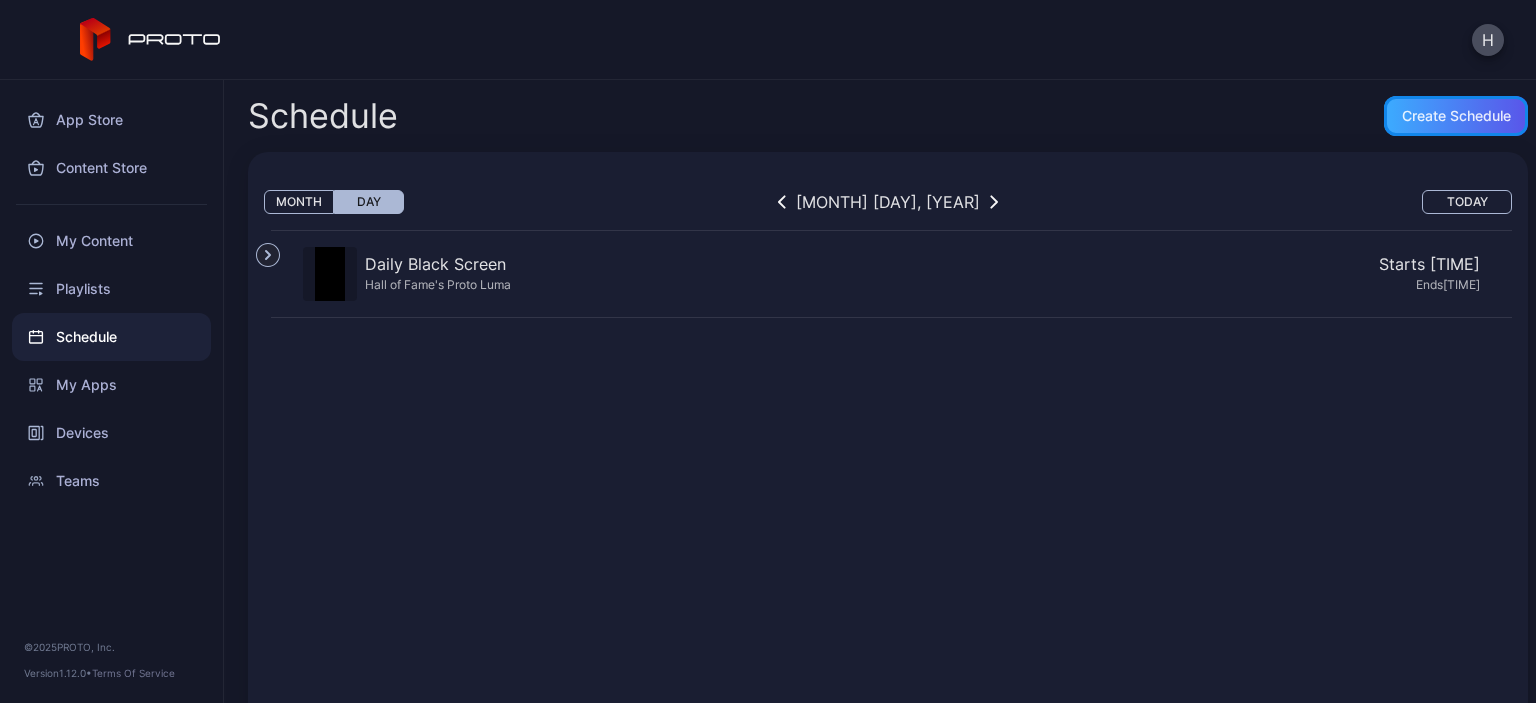 click on "Create Schedule" at bounding box center (1456, 116) 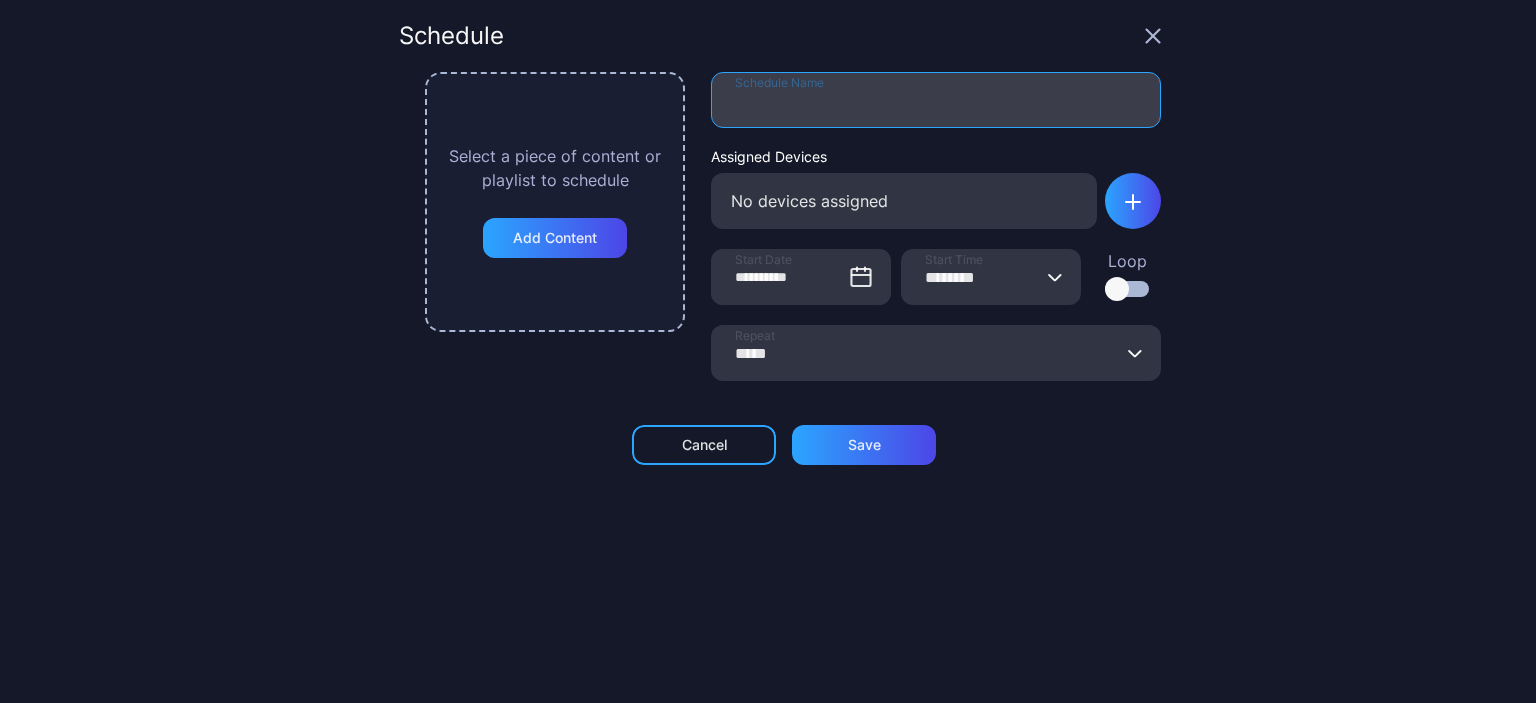 click on "Schedule Name" at bounding box center (936, 100) 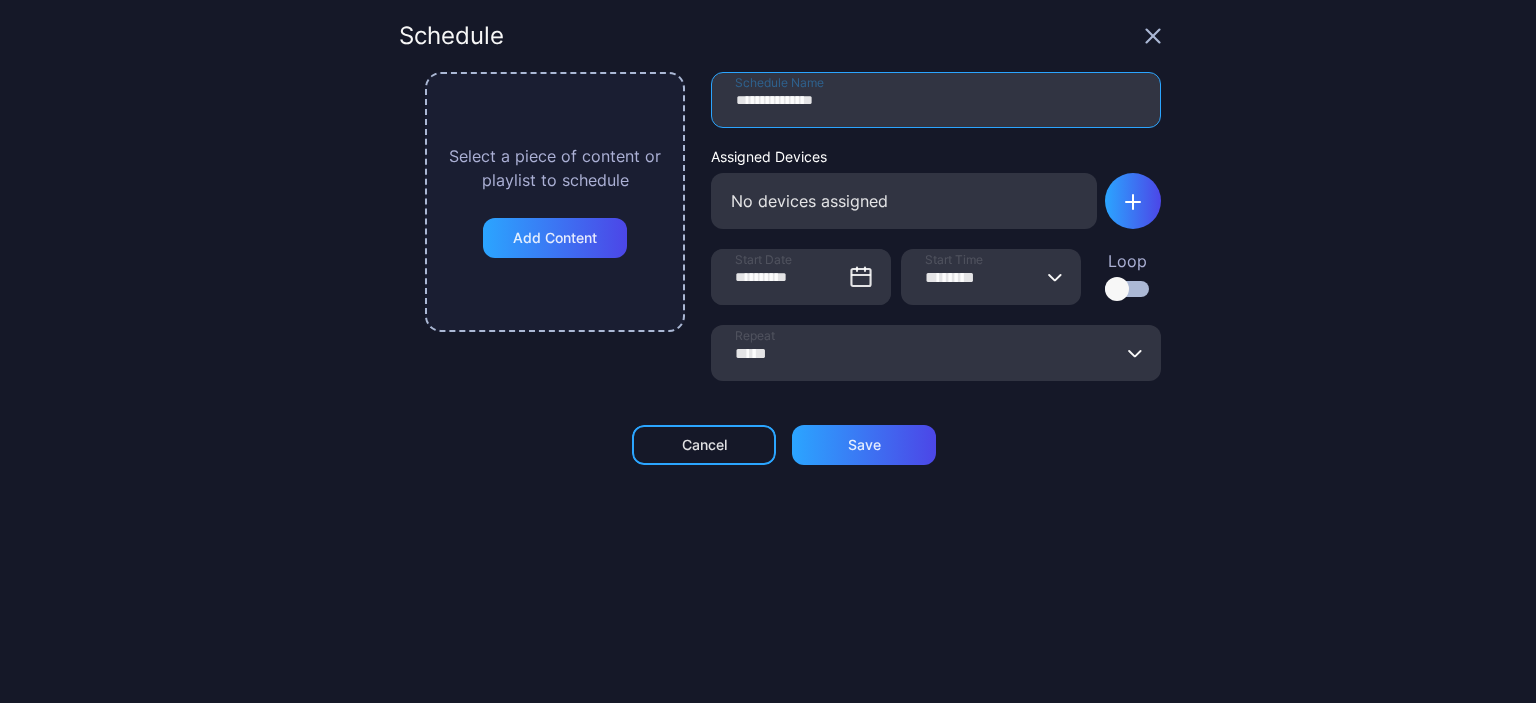 type on "**********" 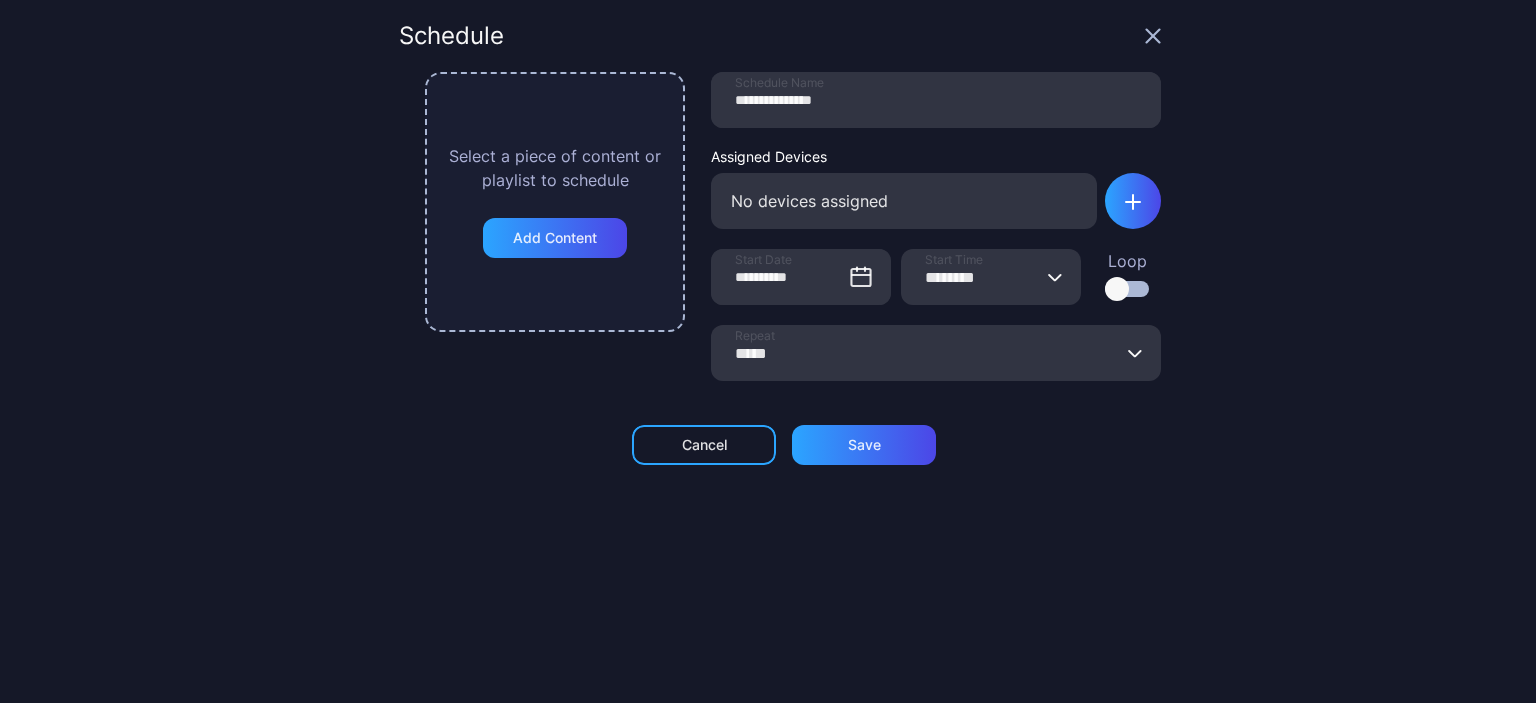 click on "********" at bounding box center [991, 277] 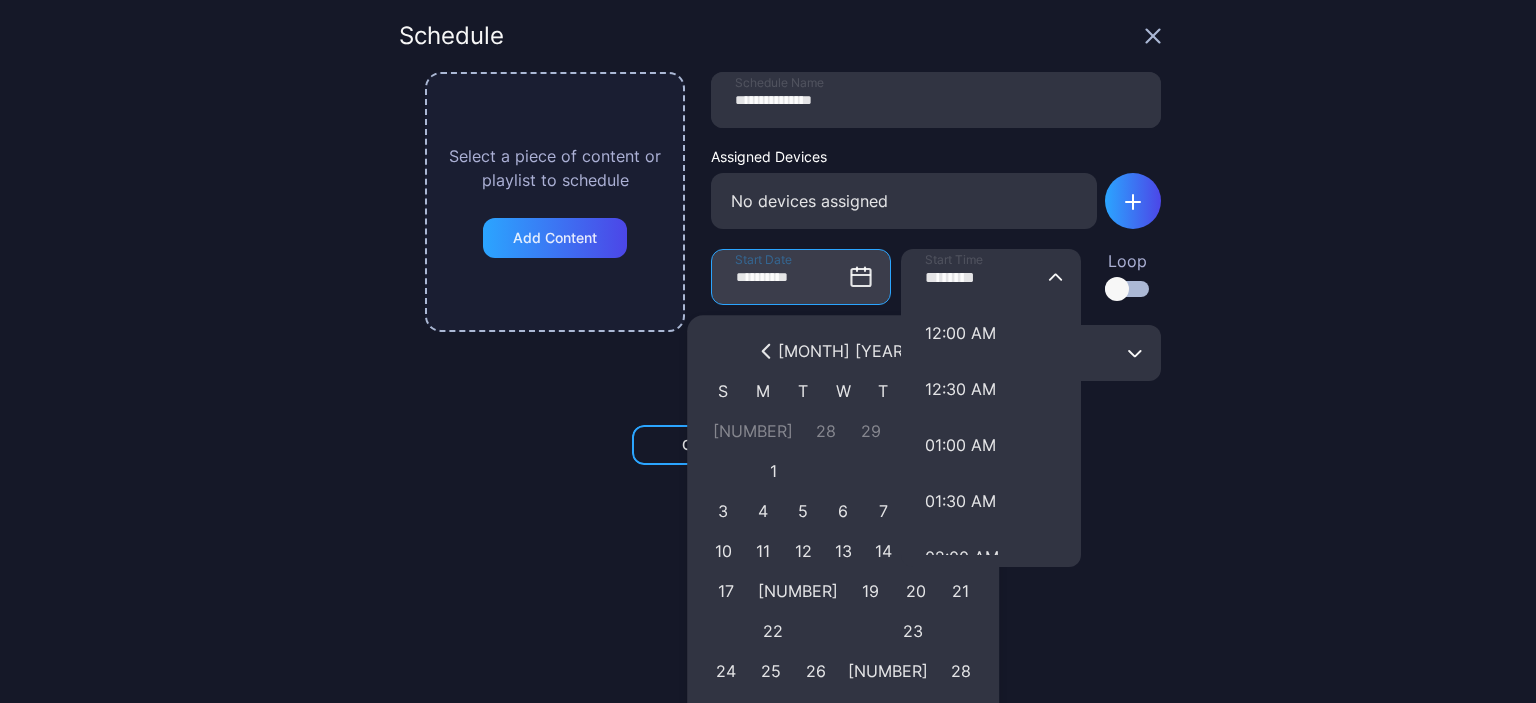 click on "**********" at bounding box center [801, 277] 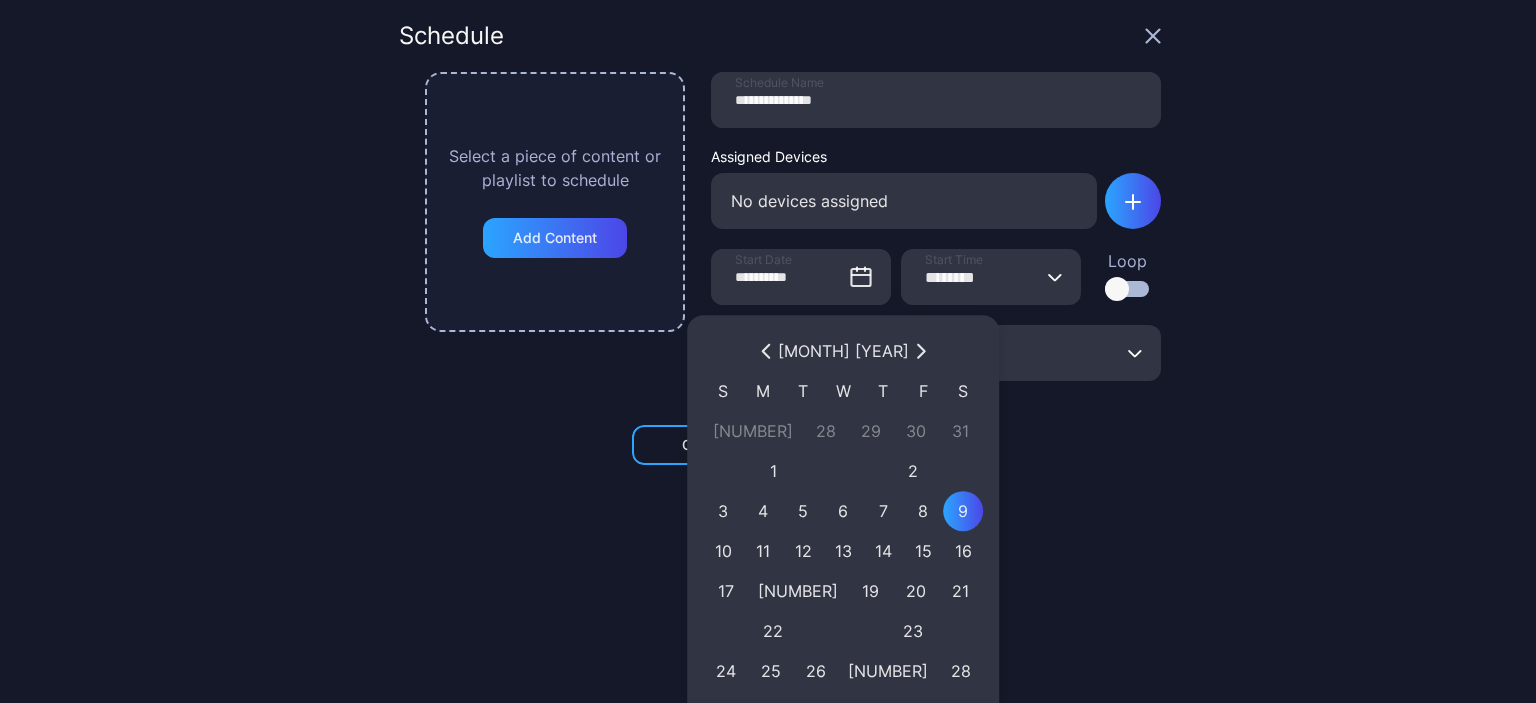 click on "********" at bounding box center (991, 277) 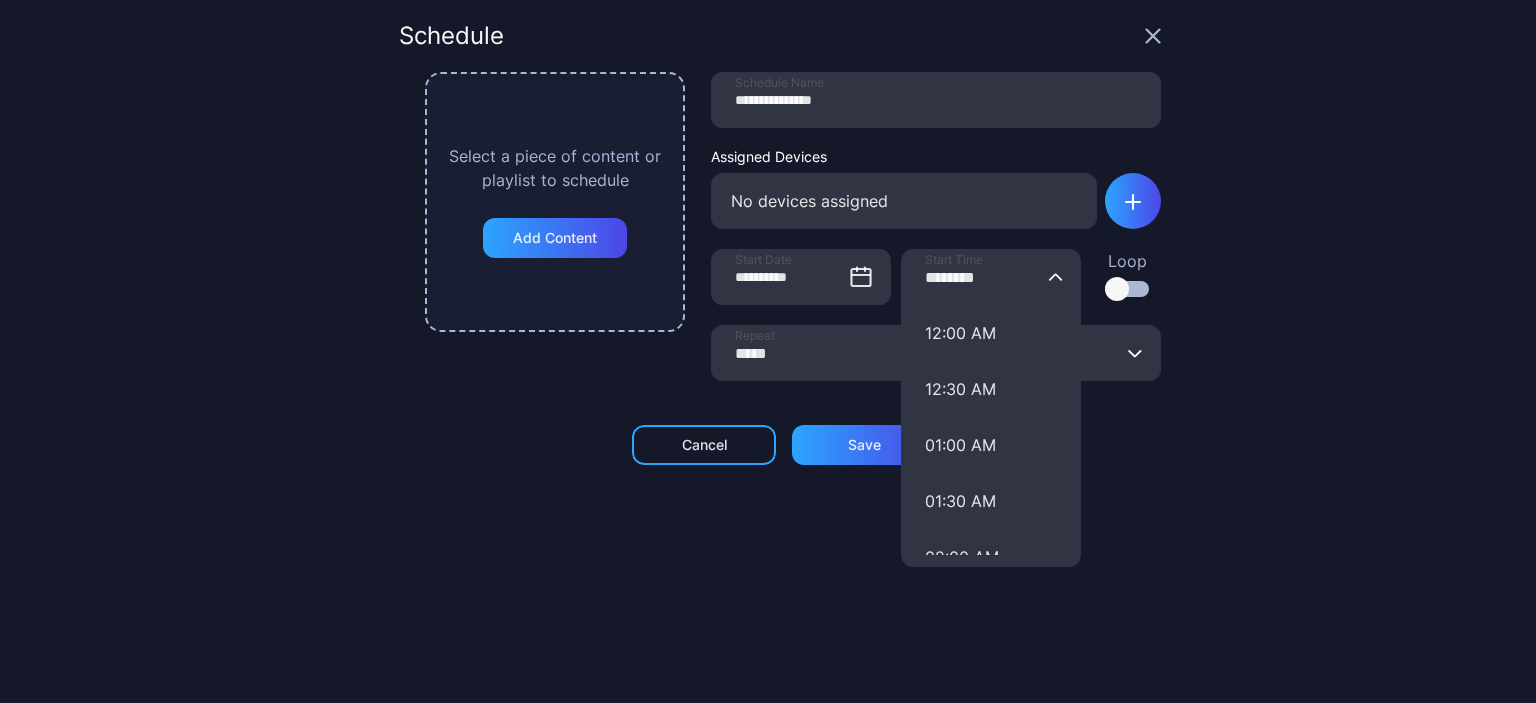 click on "********" at bounding box center (991, 277) 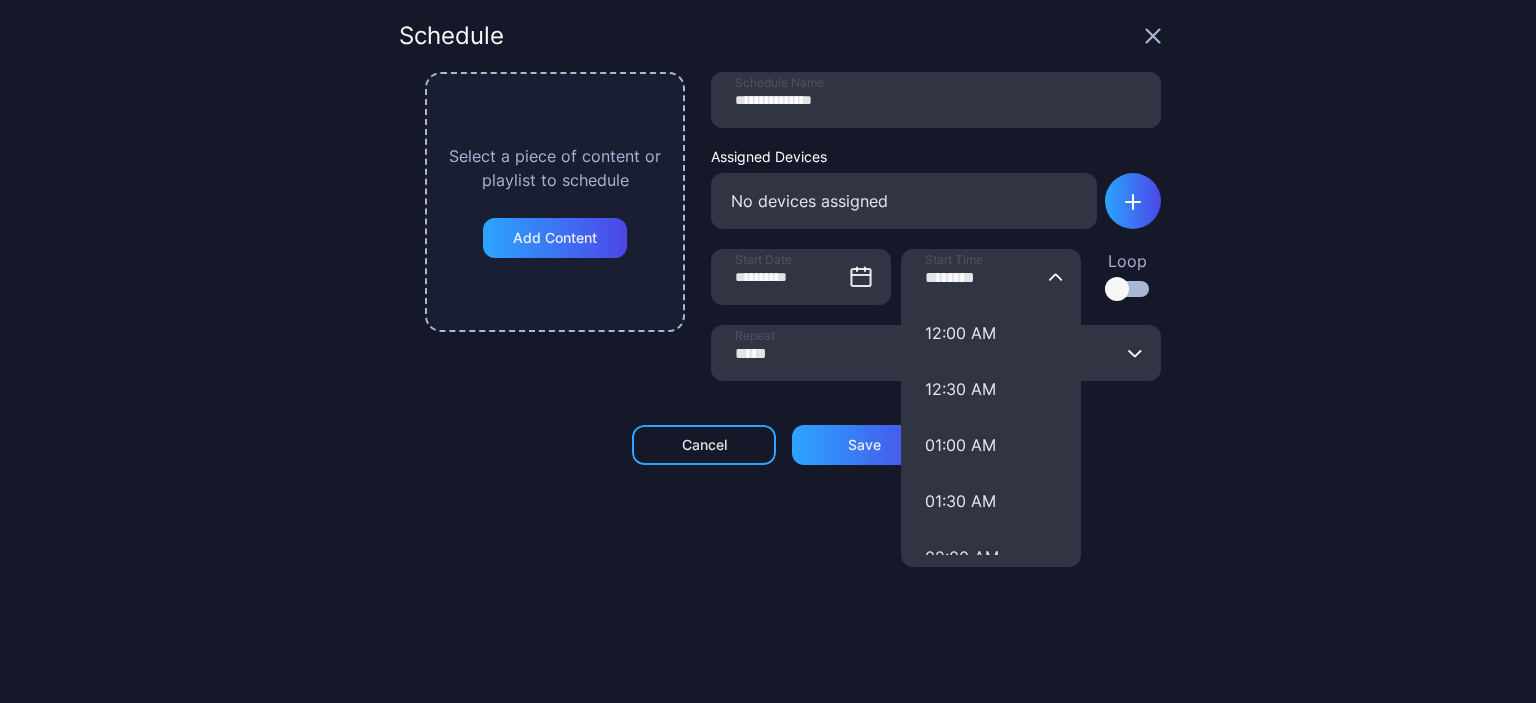 click on "********" at bounding box center [991, 277] 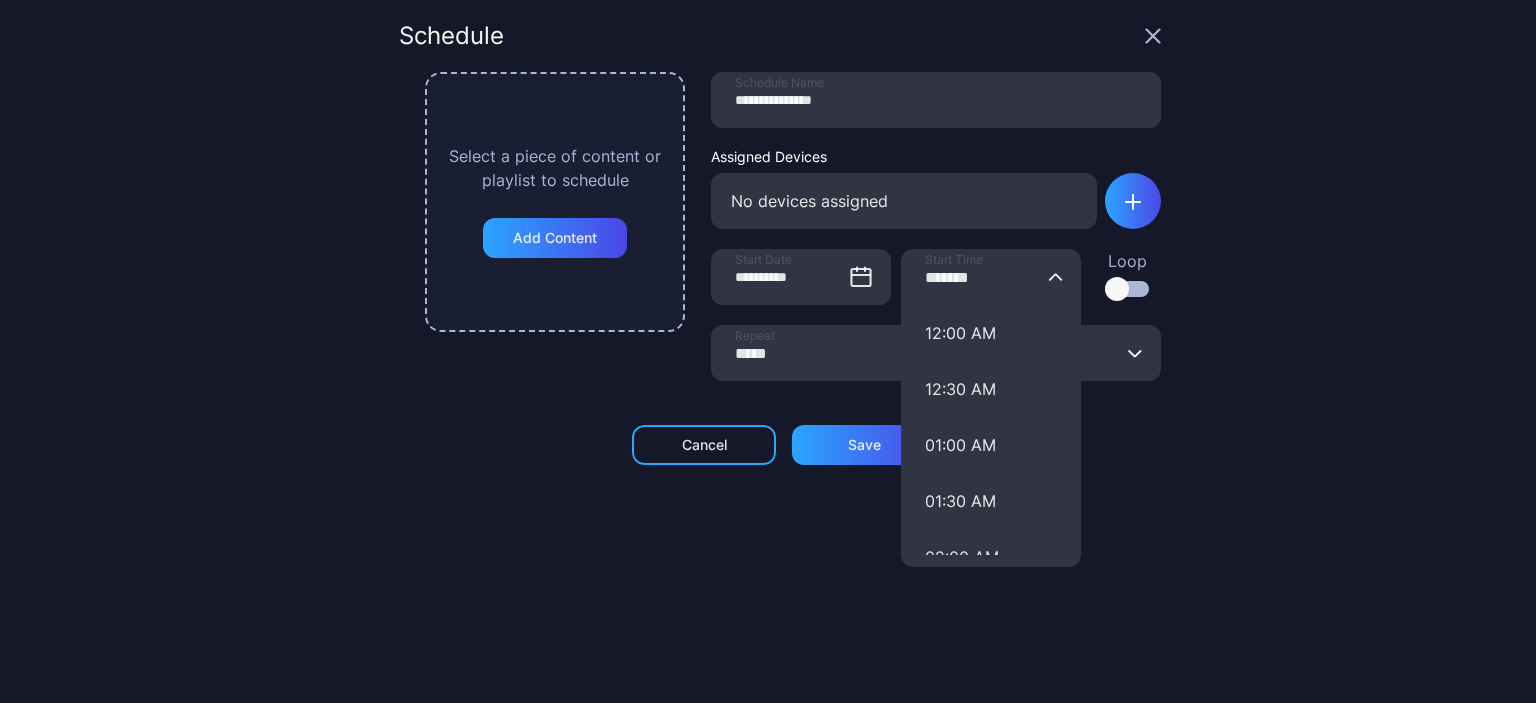 type on "*******" 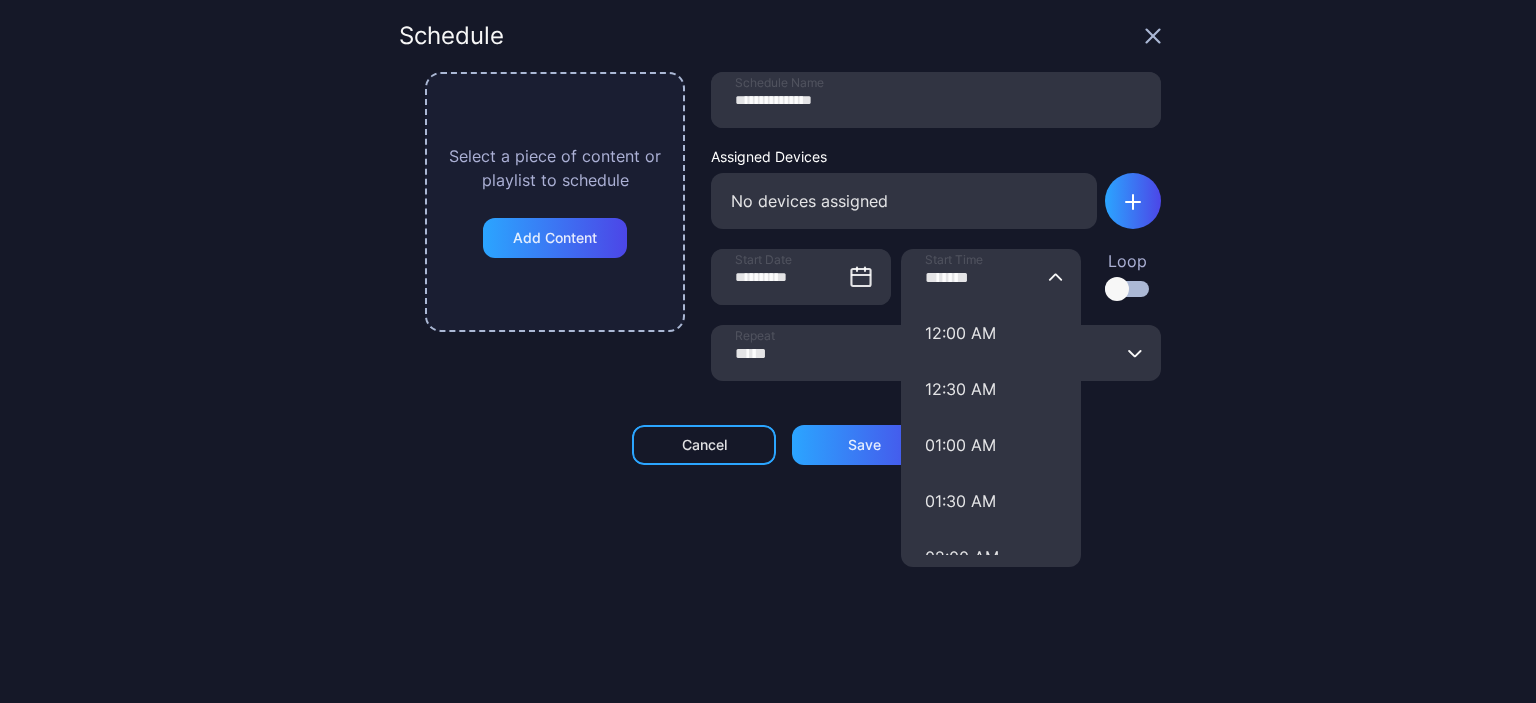 click on "**********" at bounding box center [768, 351] 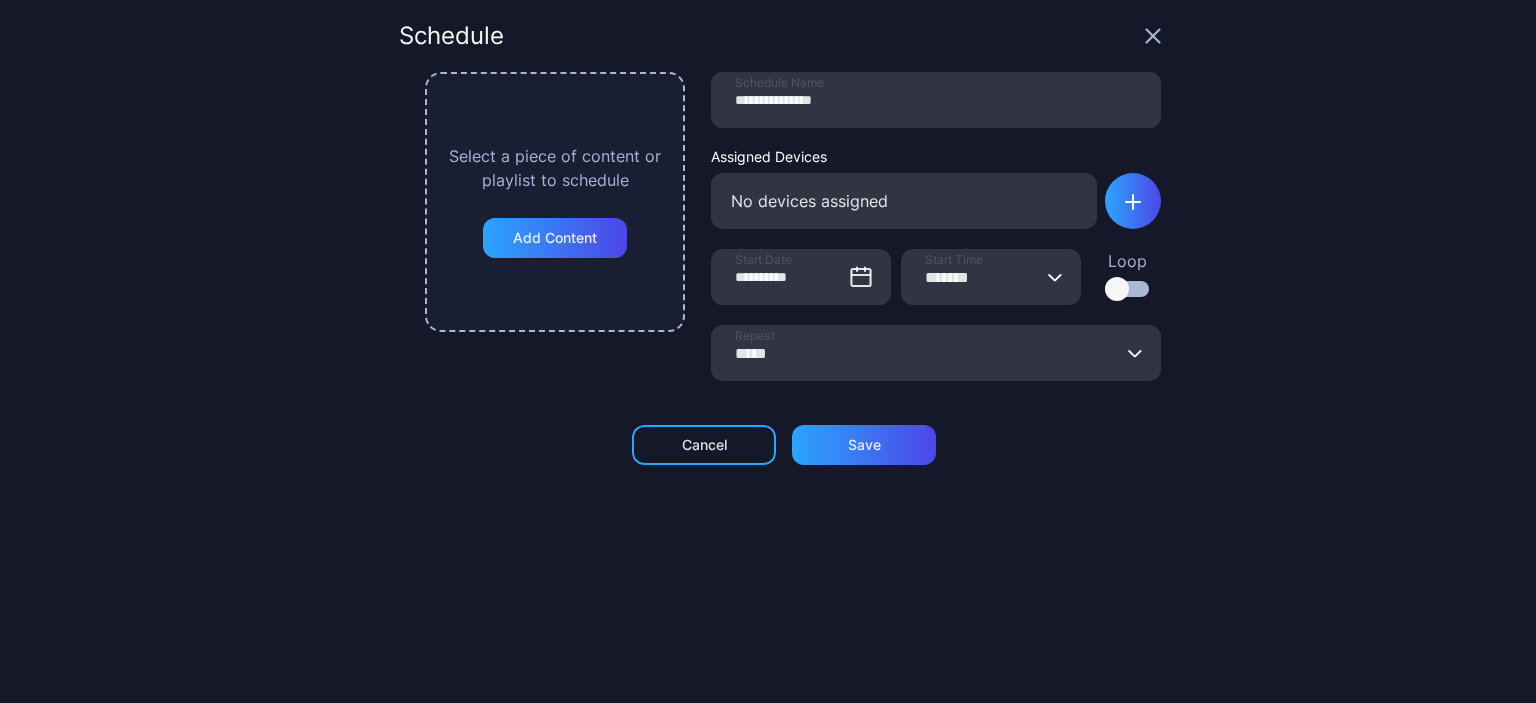 click at bounding box center (1117, 289) 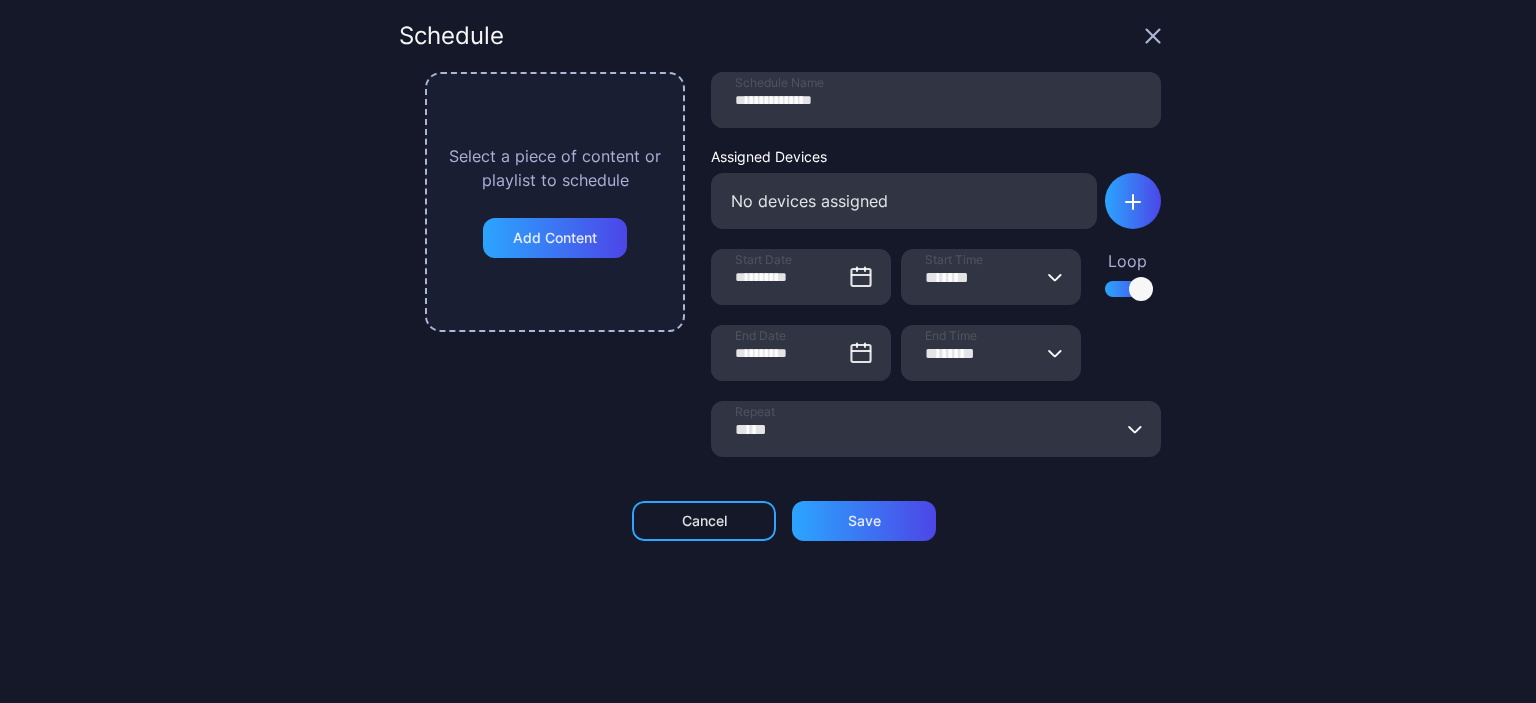 click on "********" at bounding box center (991, 353) 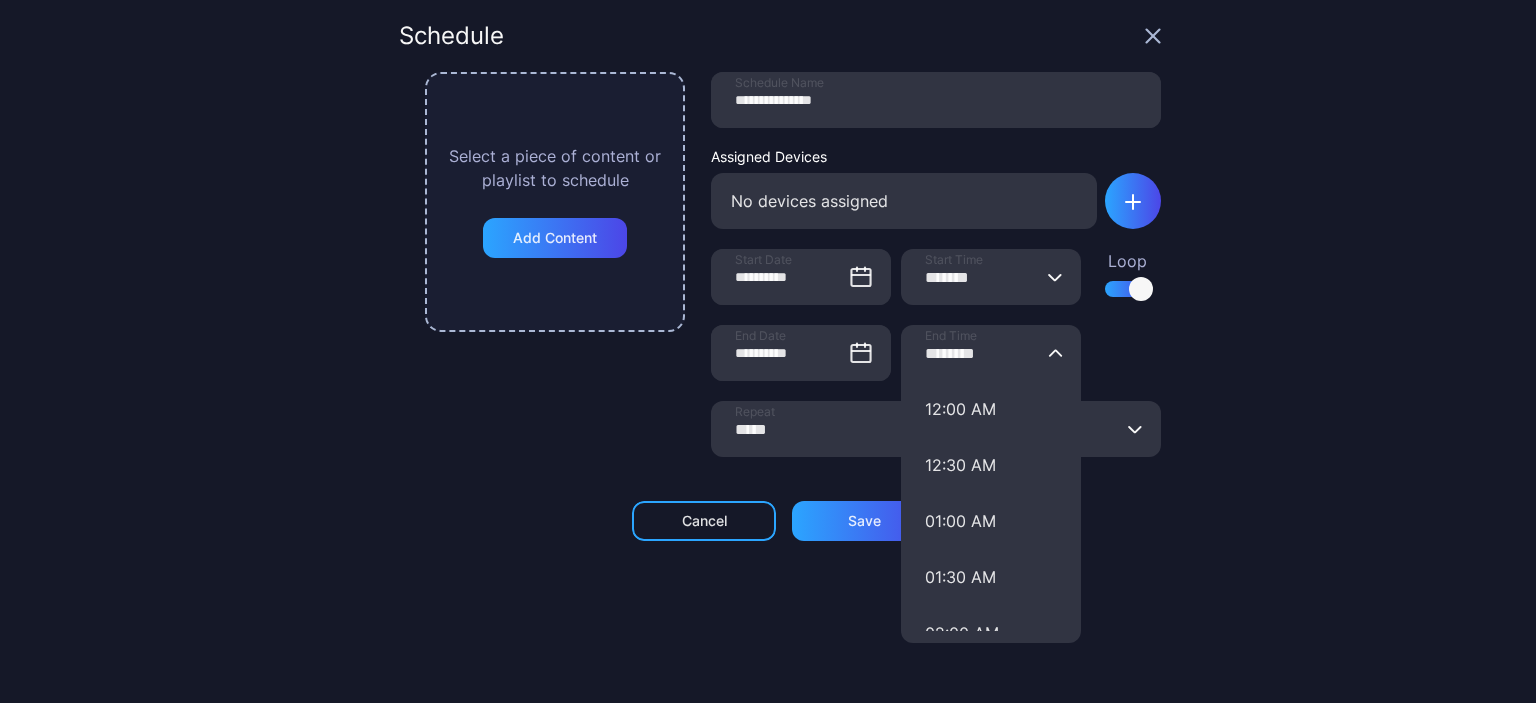 click on "********" at bounding box center [991, 353] 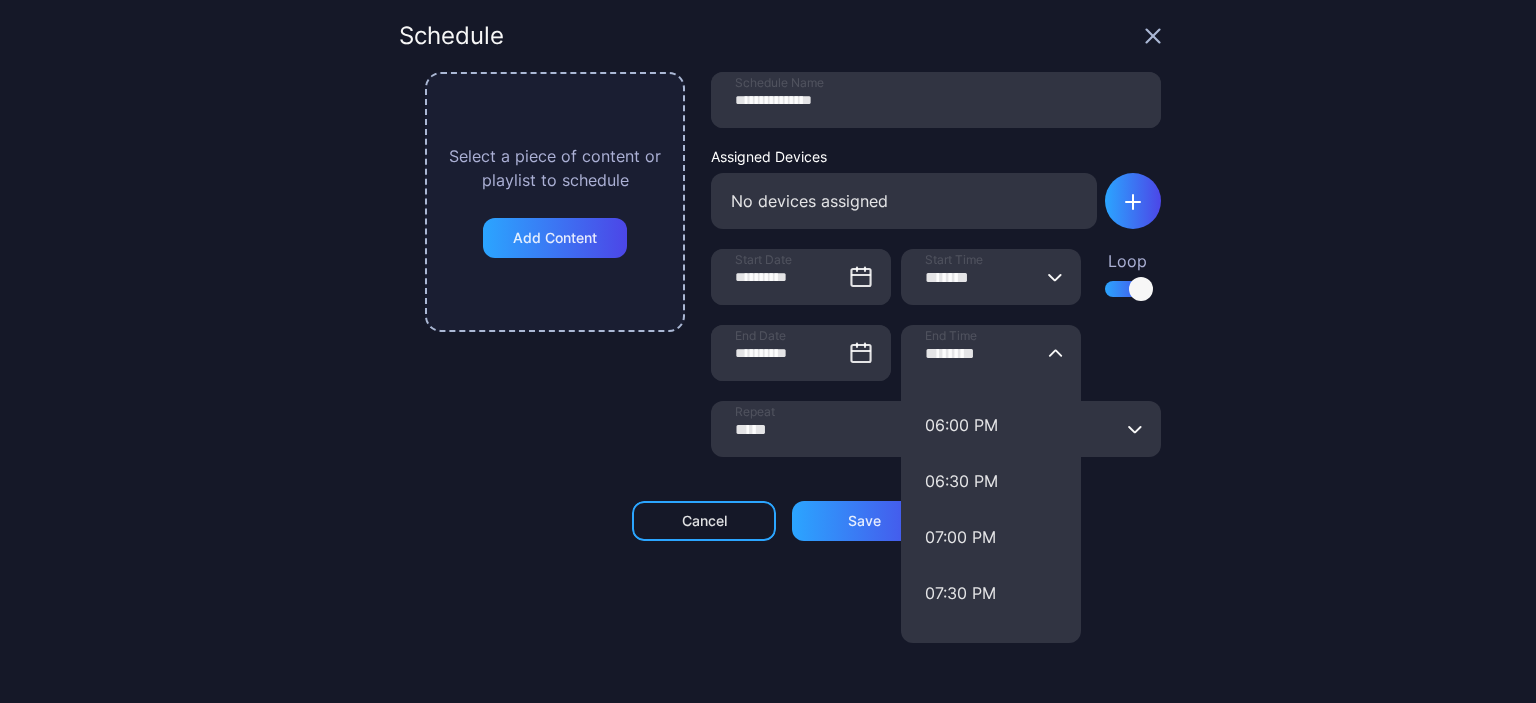 scroll, scrollTop: 1800, scrollLeft: 0, axis: vertical 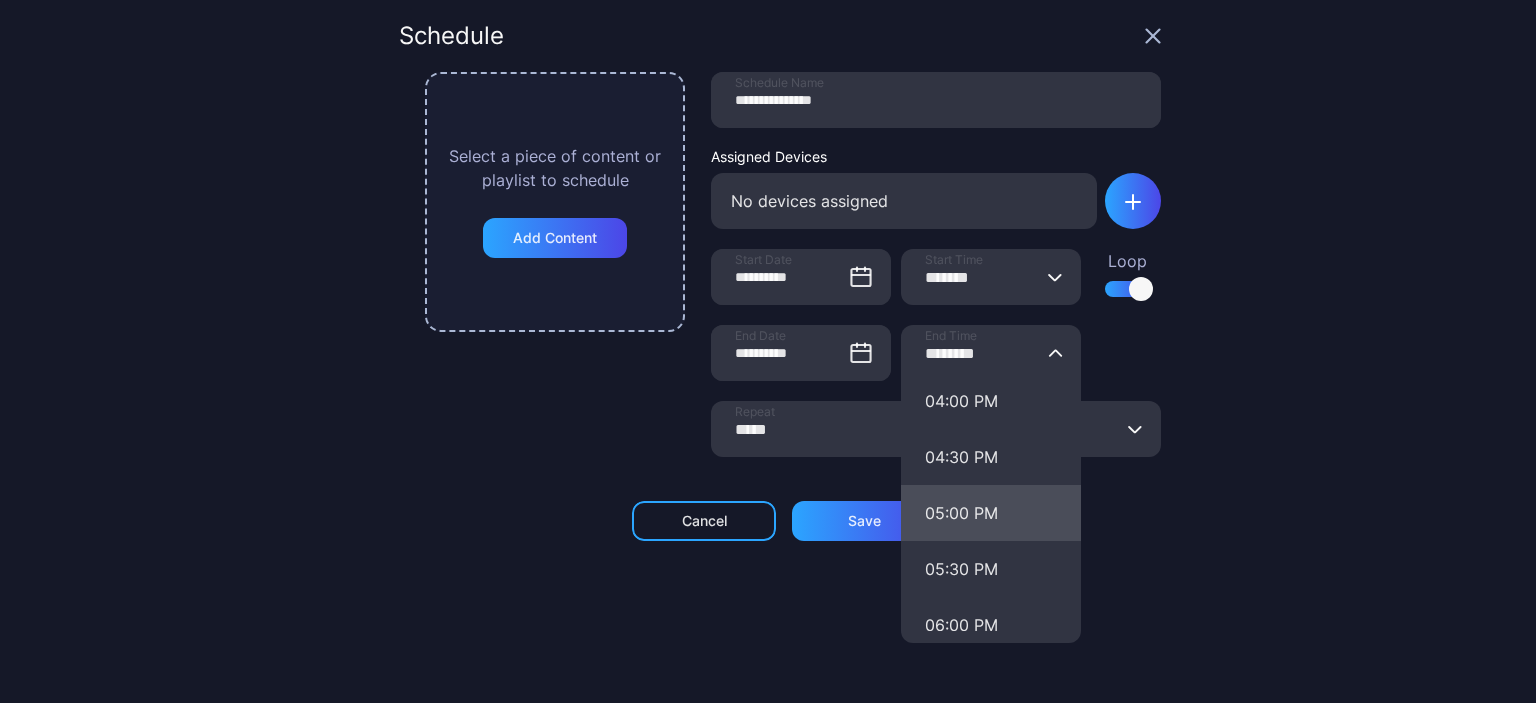 click on "05:00 PM" at bounding box center (991, 513) 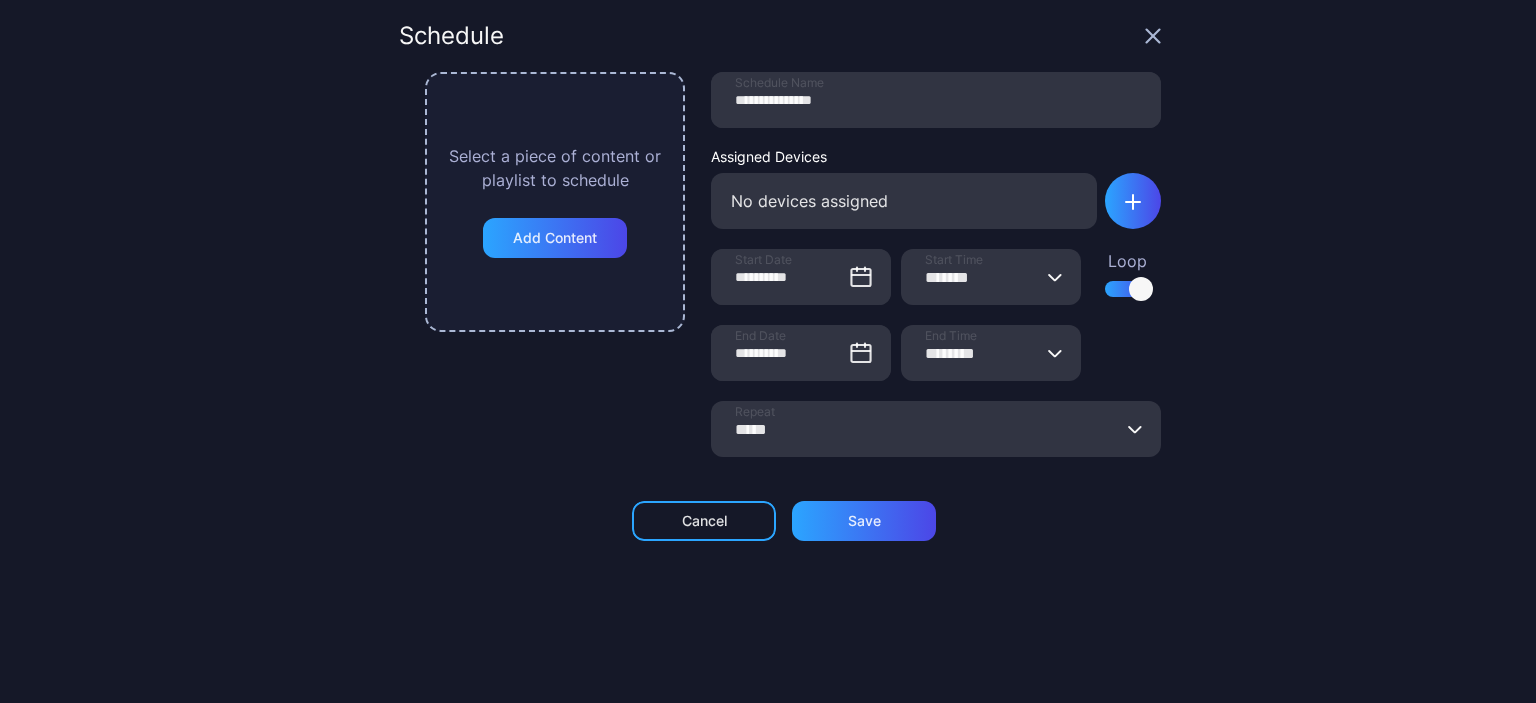 click on "**********" at bounding box center [768, 351] 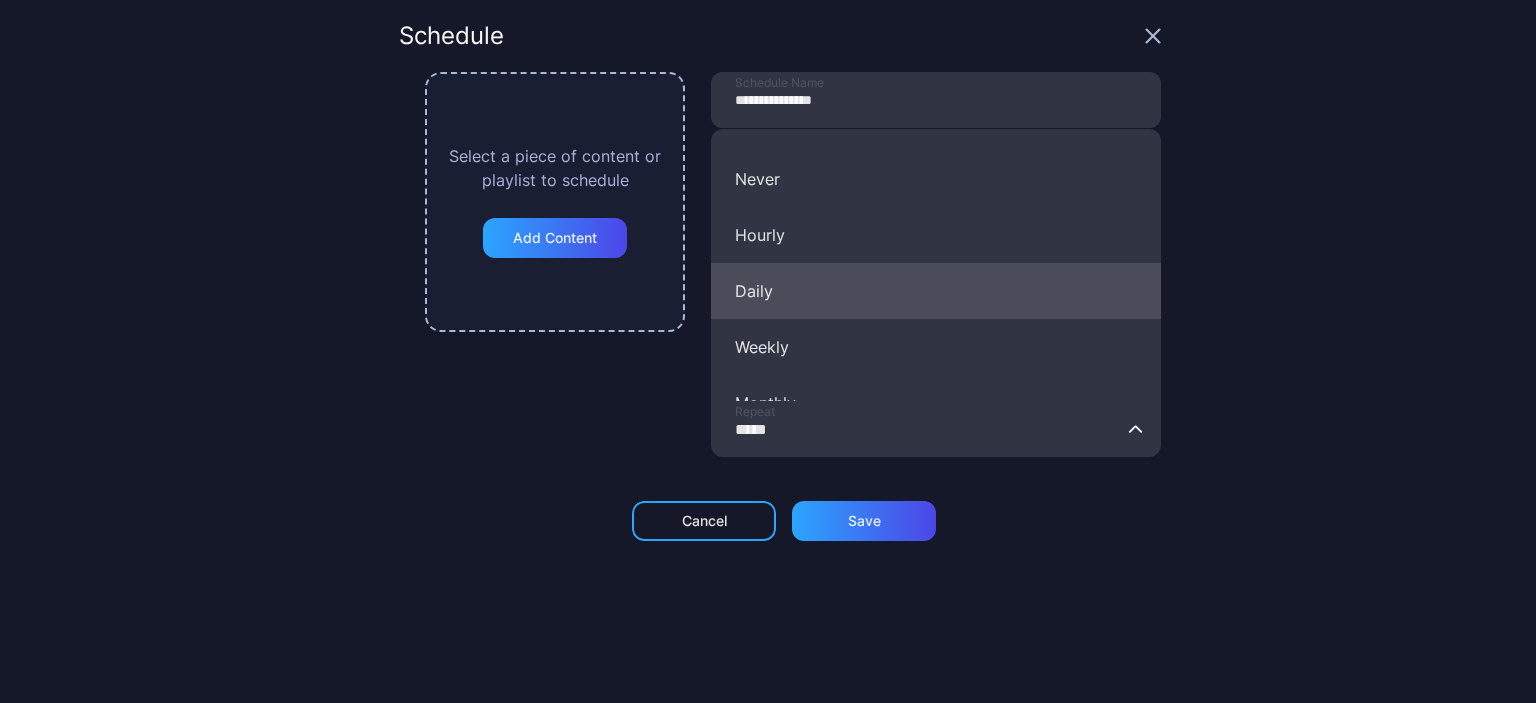 click on "Daily" at bounding box center [936, 291] 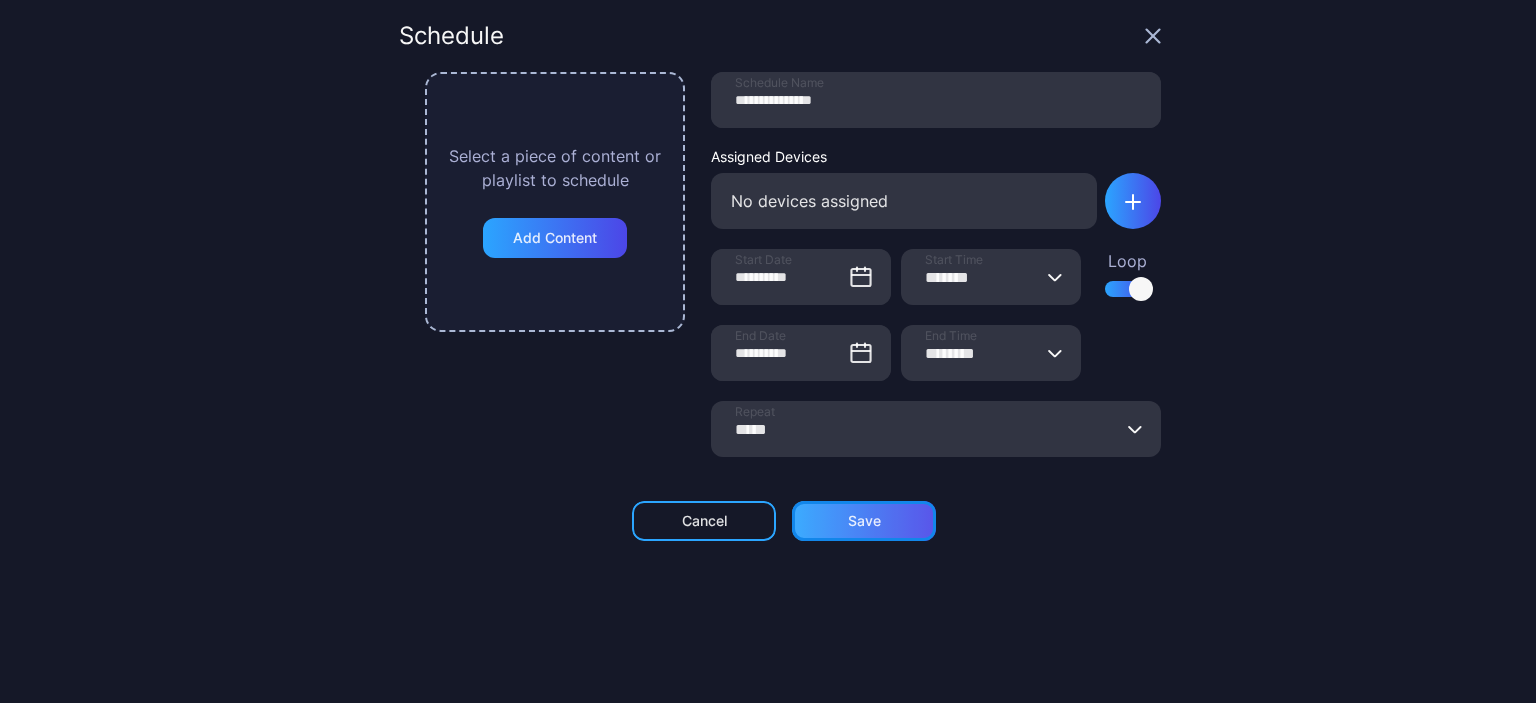 click on "Save" at bounding box center (864, 521) 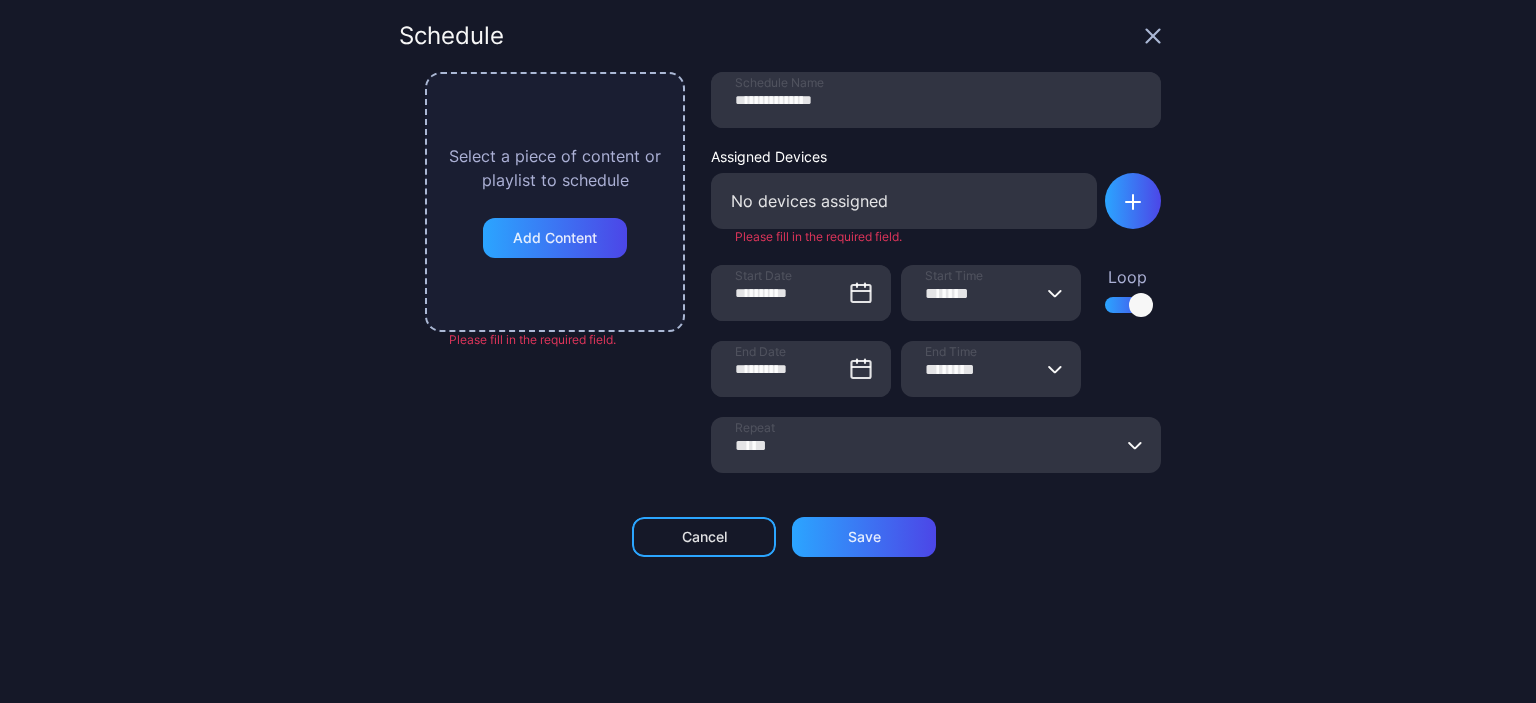 click on "No devices assigned" at bounding box center [904, 201] 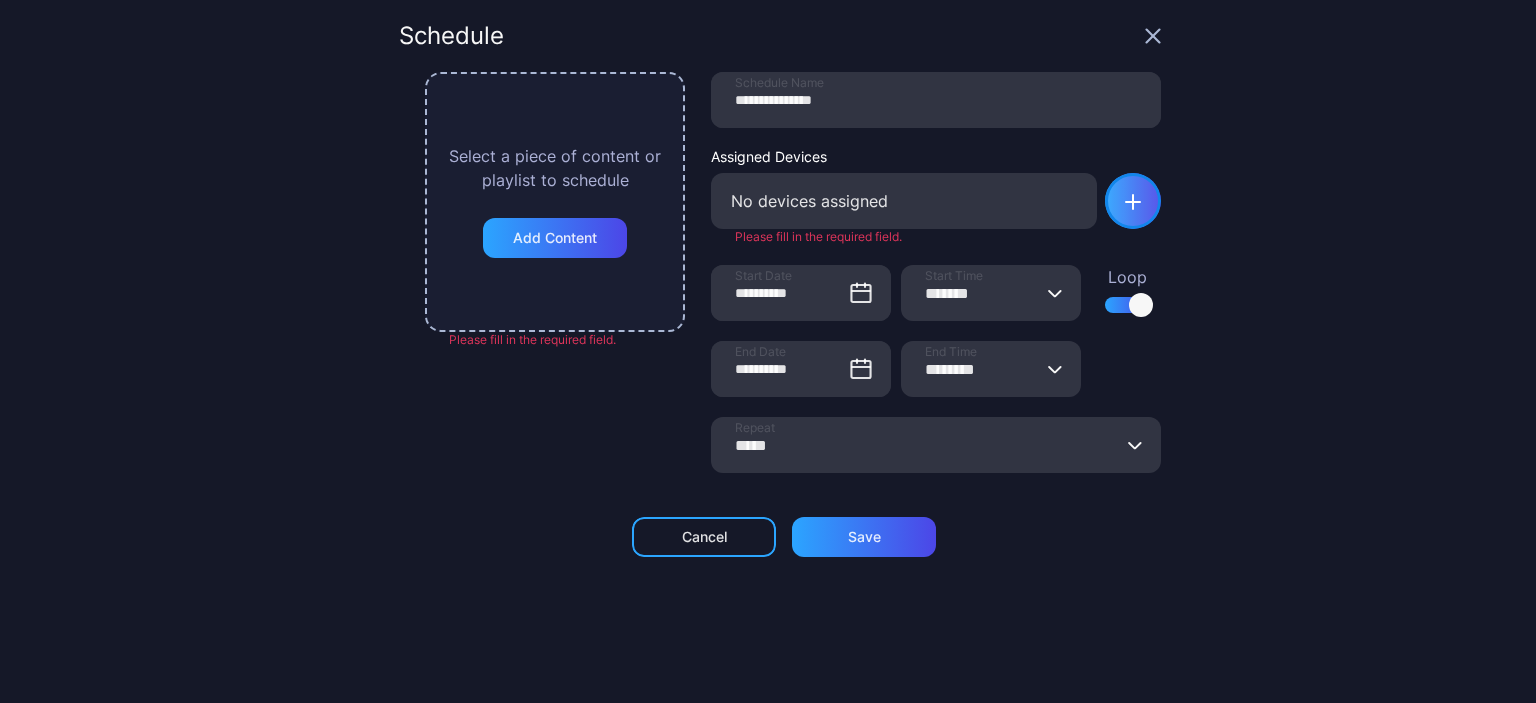 click at bounding box center [1133, 201] 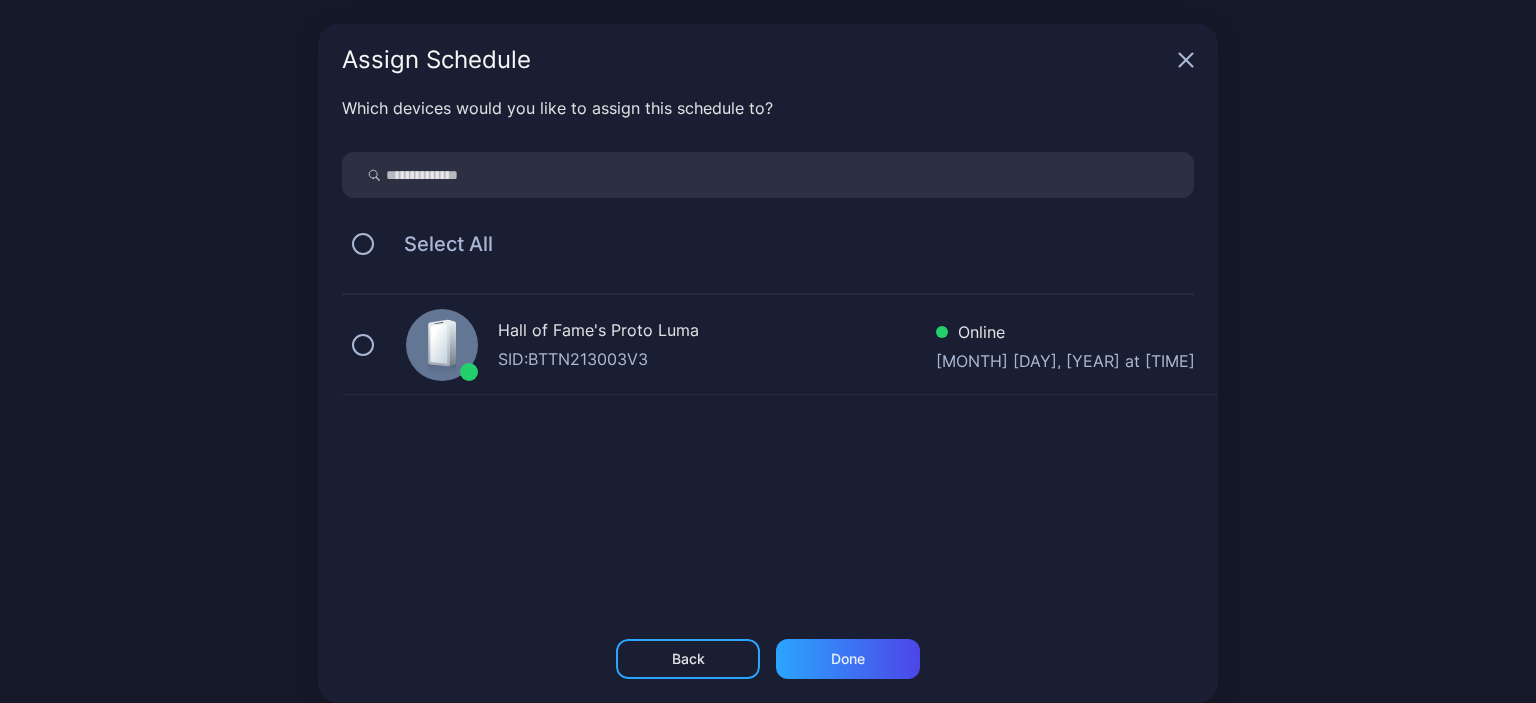 click on "Hall of Fame's Proto Luma" at bounding box center (717, 332) 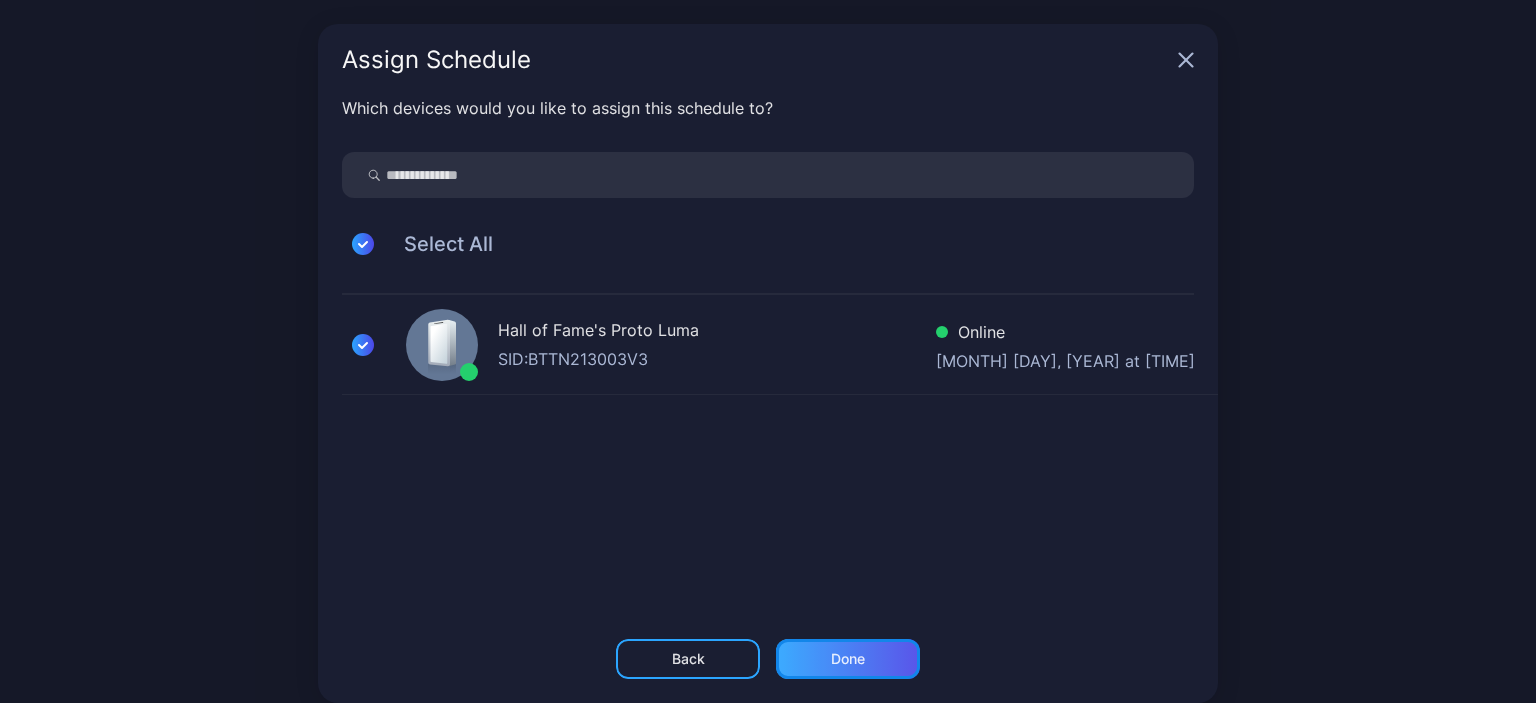 click on "Done" at bounding box center (848, 659) 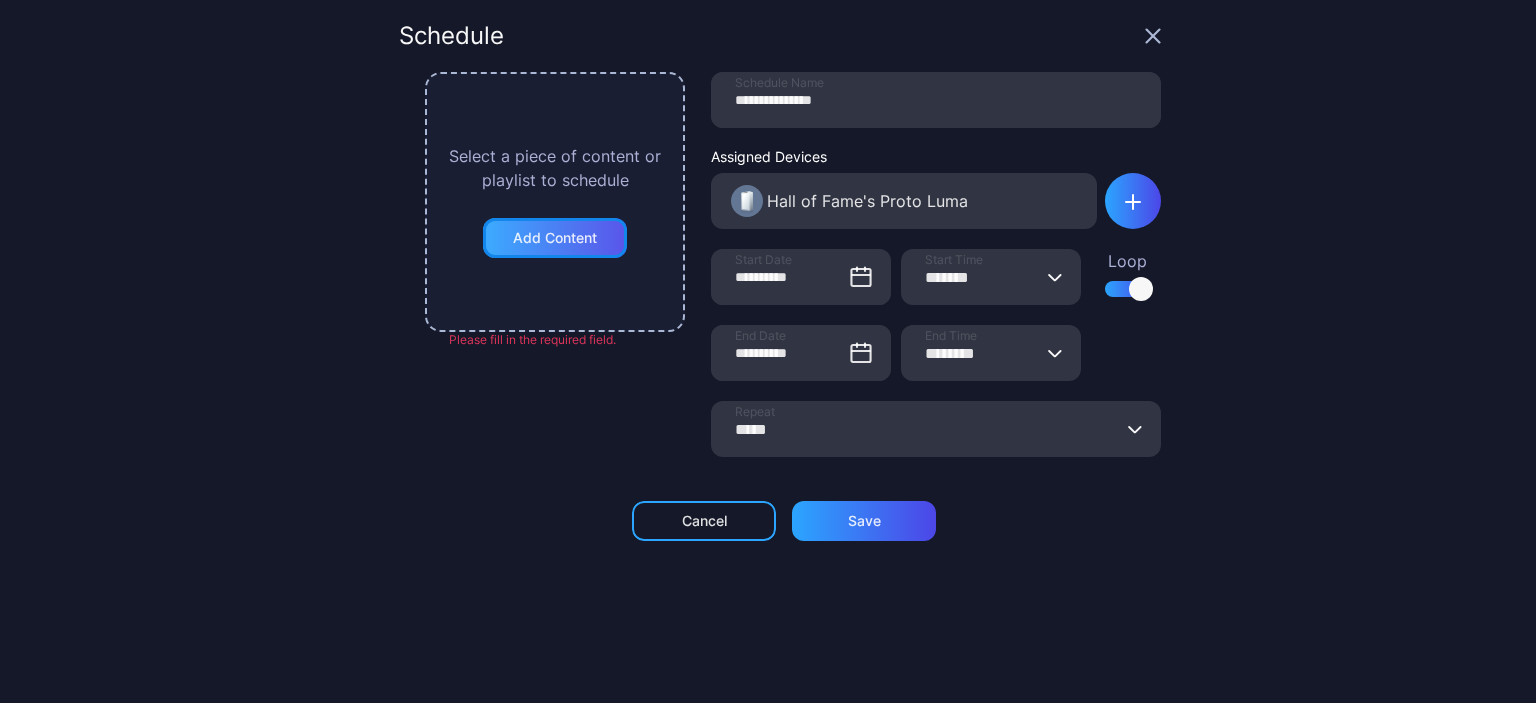 click on "Add Content" at bounding box center (555, 238) 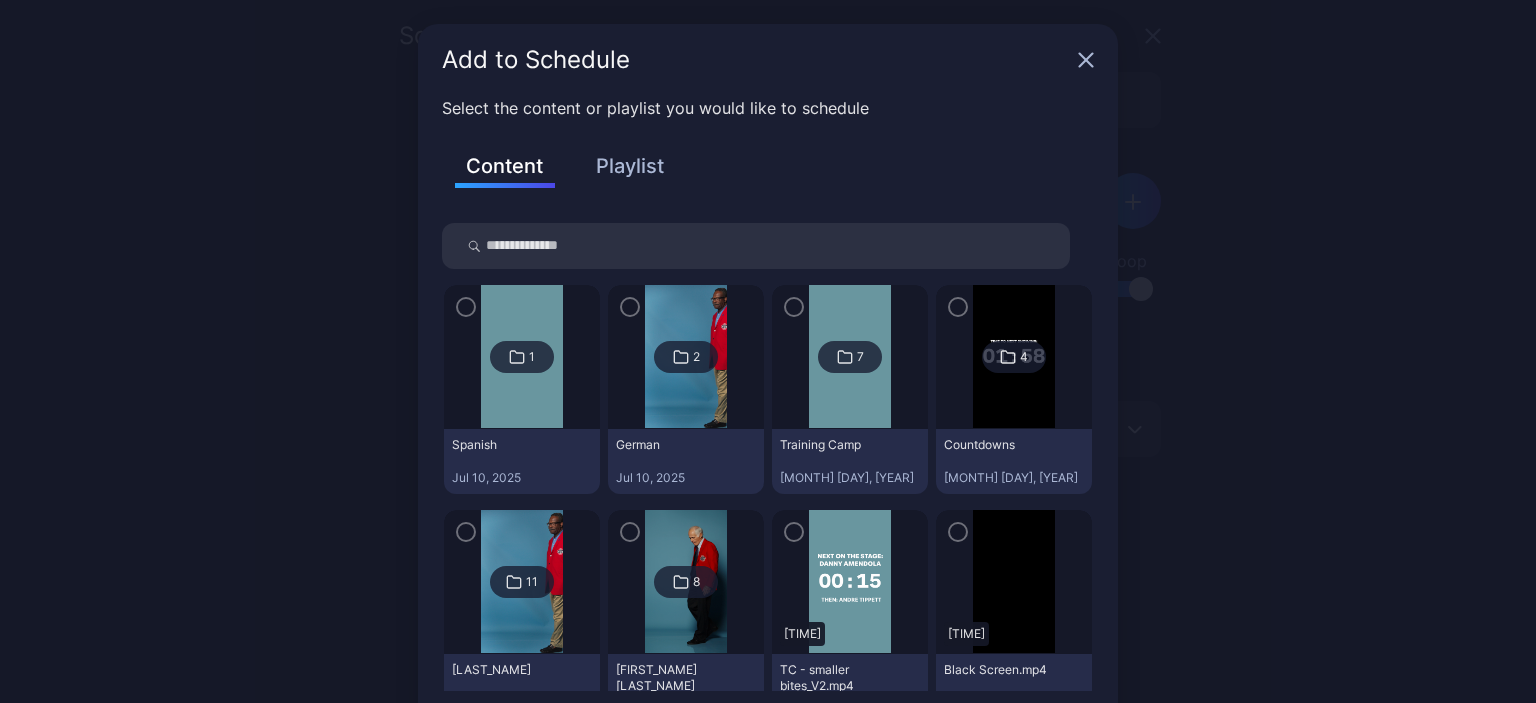 click on "Training Camp [MONTH] [DAY], [YEAR]" at bounding box center [850, 461] 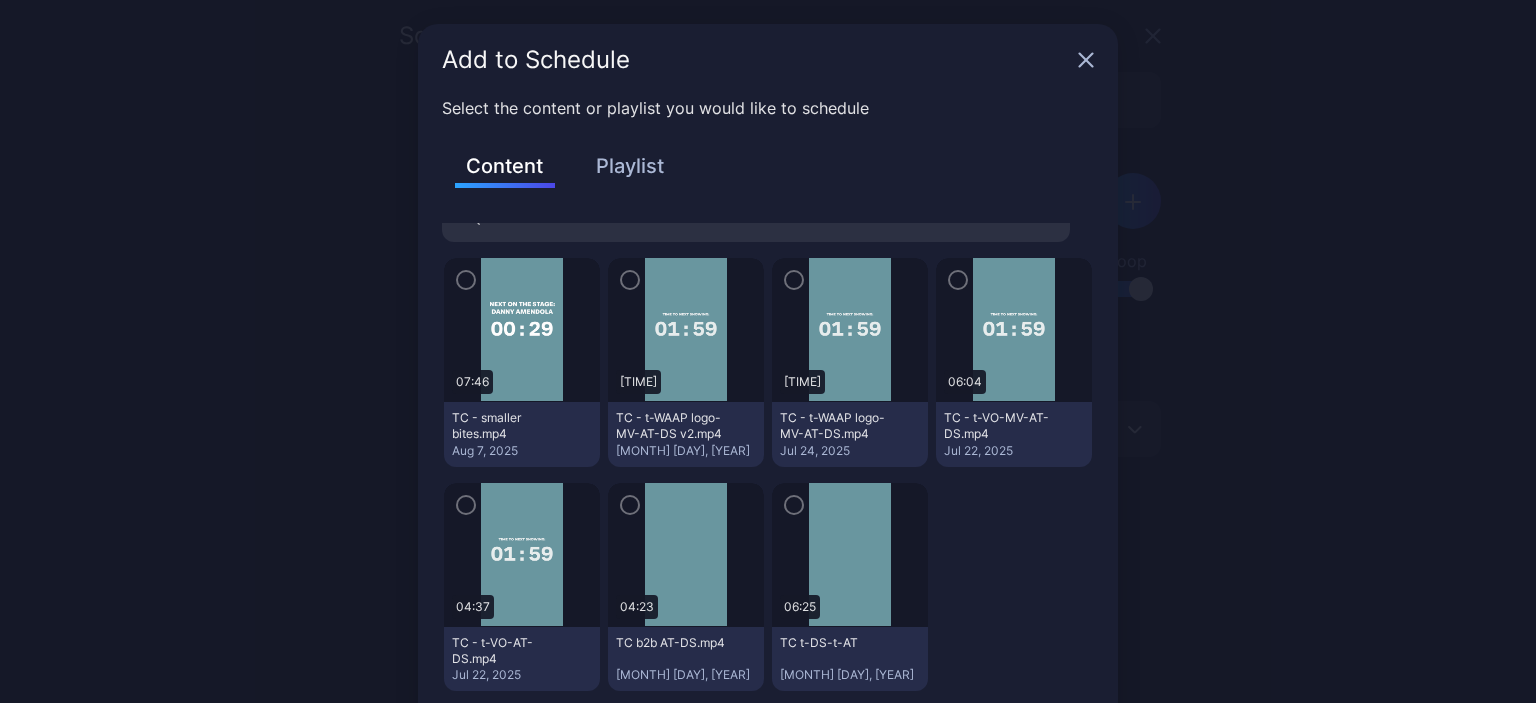 scroll, scrollTop: 0, scrollLeft: 0, axis: both 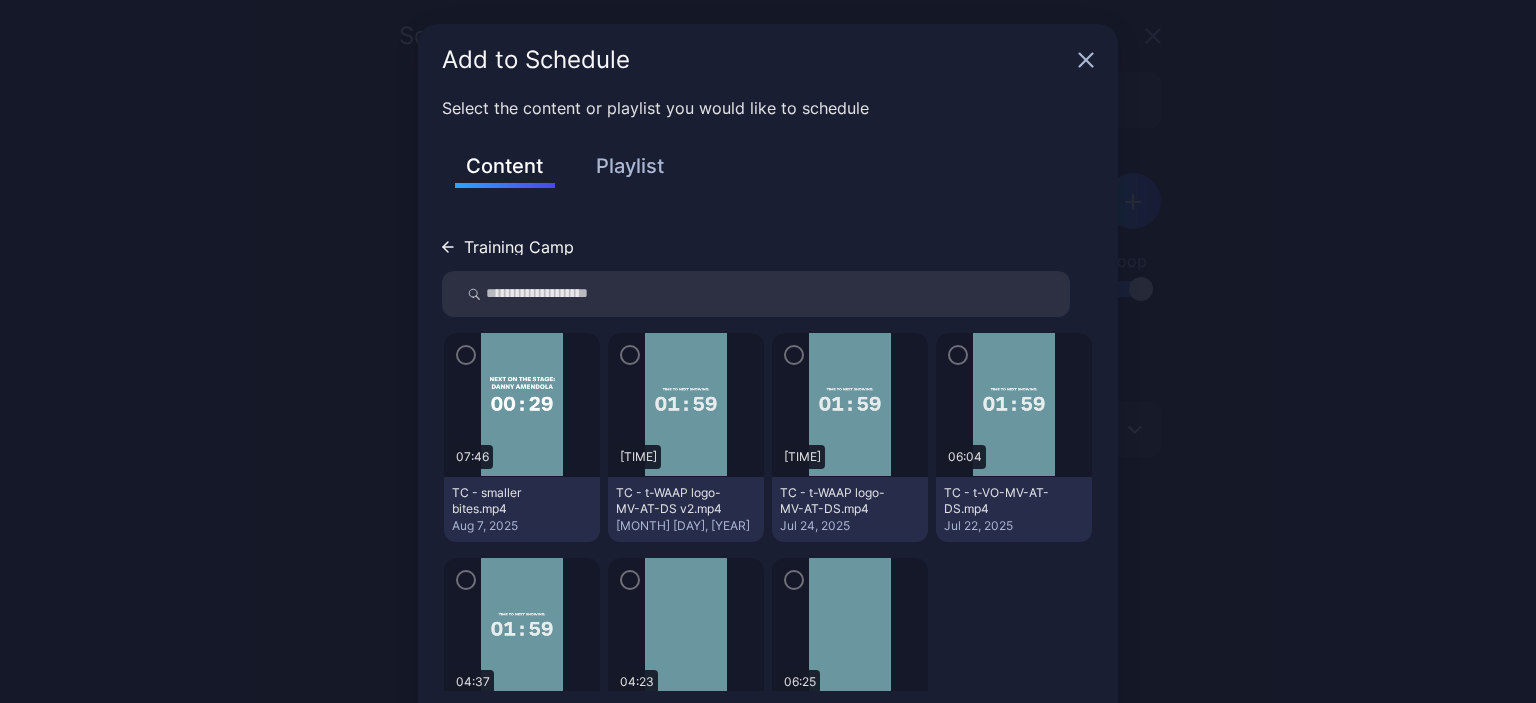 click on "Training Camp" at bounding box center (519, 247) 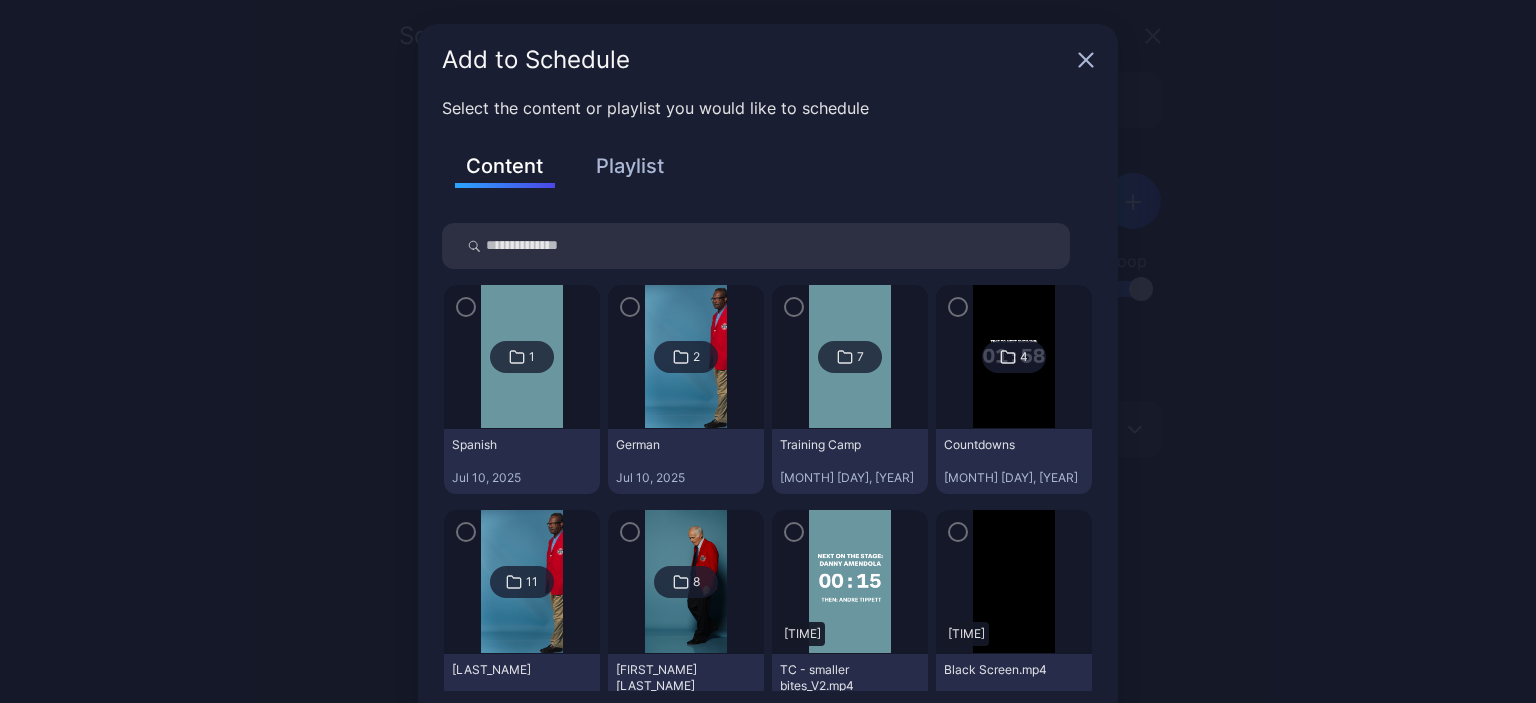 scroll, scrollTop: 100, scrollLeft: 0, axis: vertical 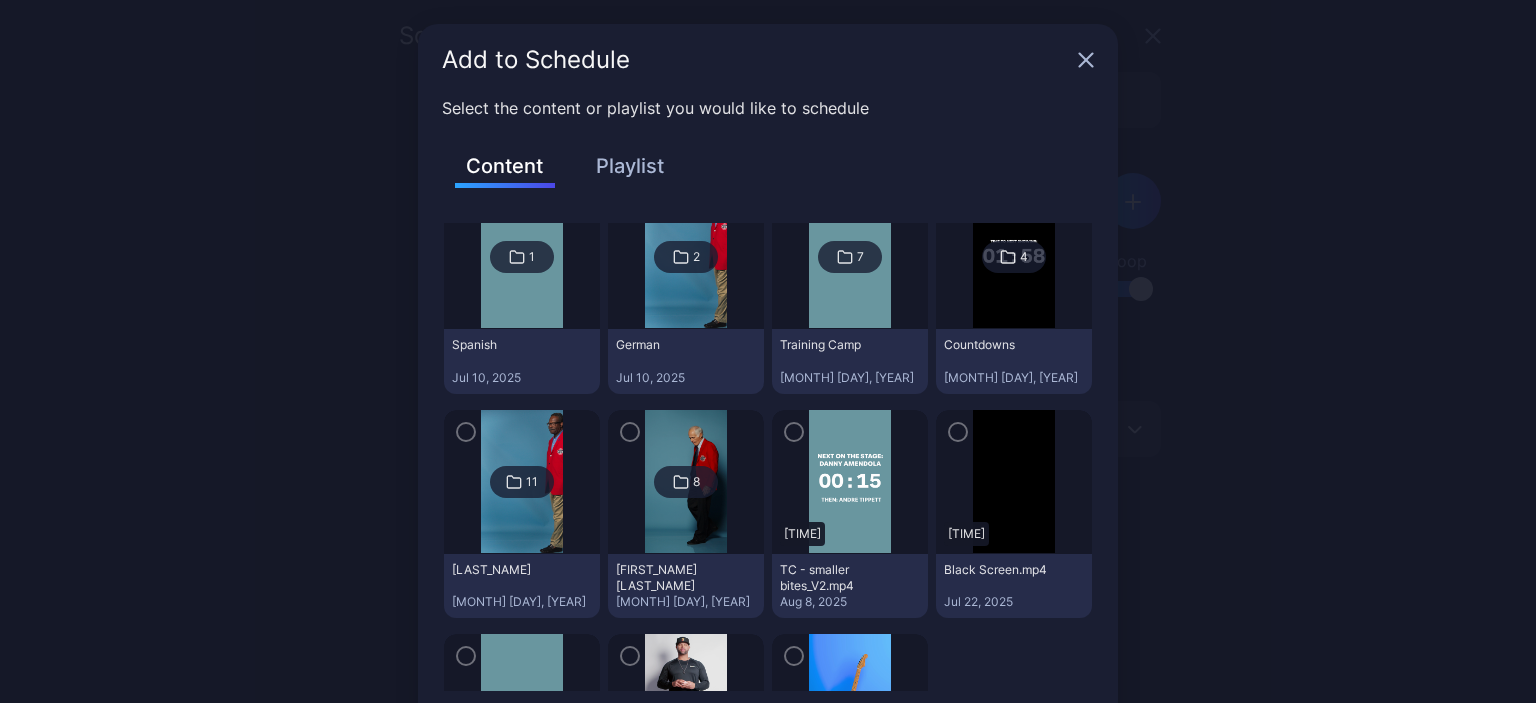 click at bounding box center (849, 482) 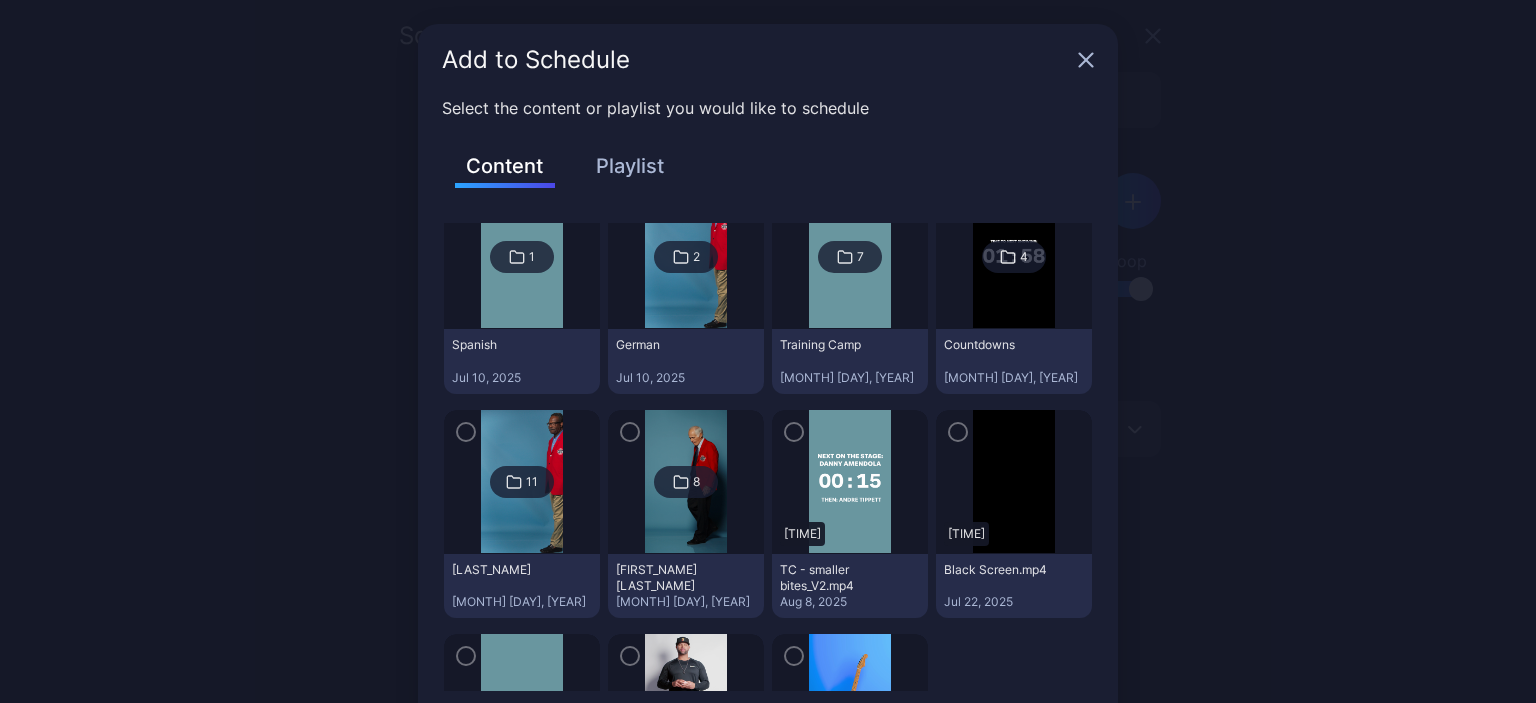click 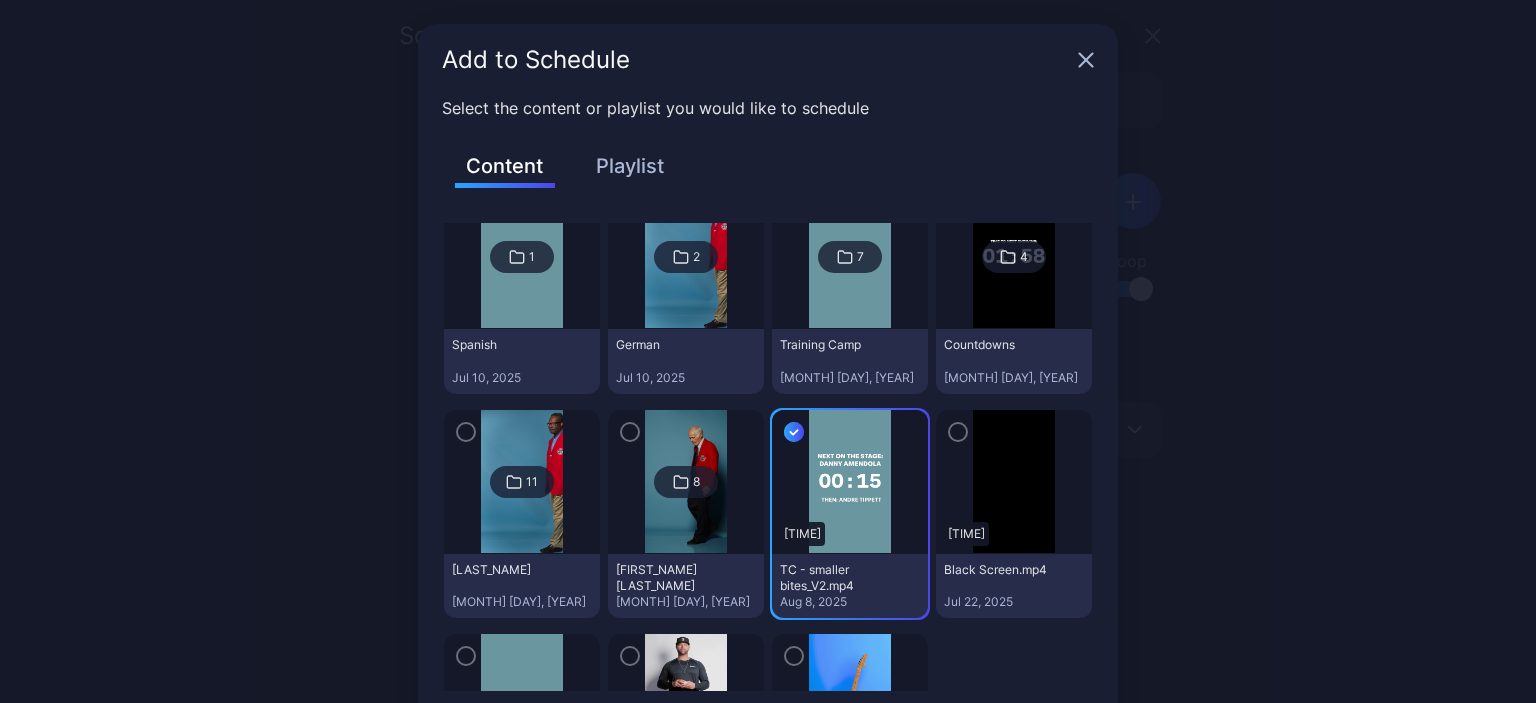 scroll, scrollTop: 251, scrollLeft: 0, axis: vertical 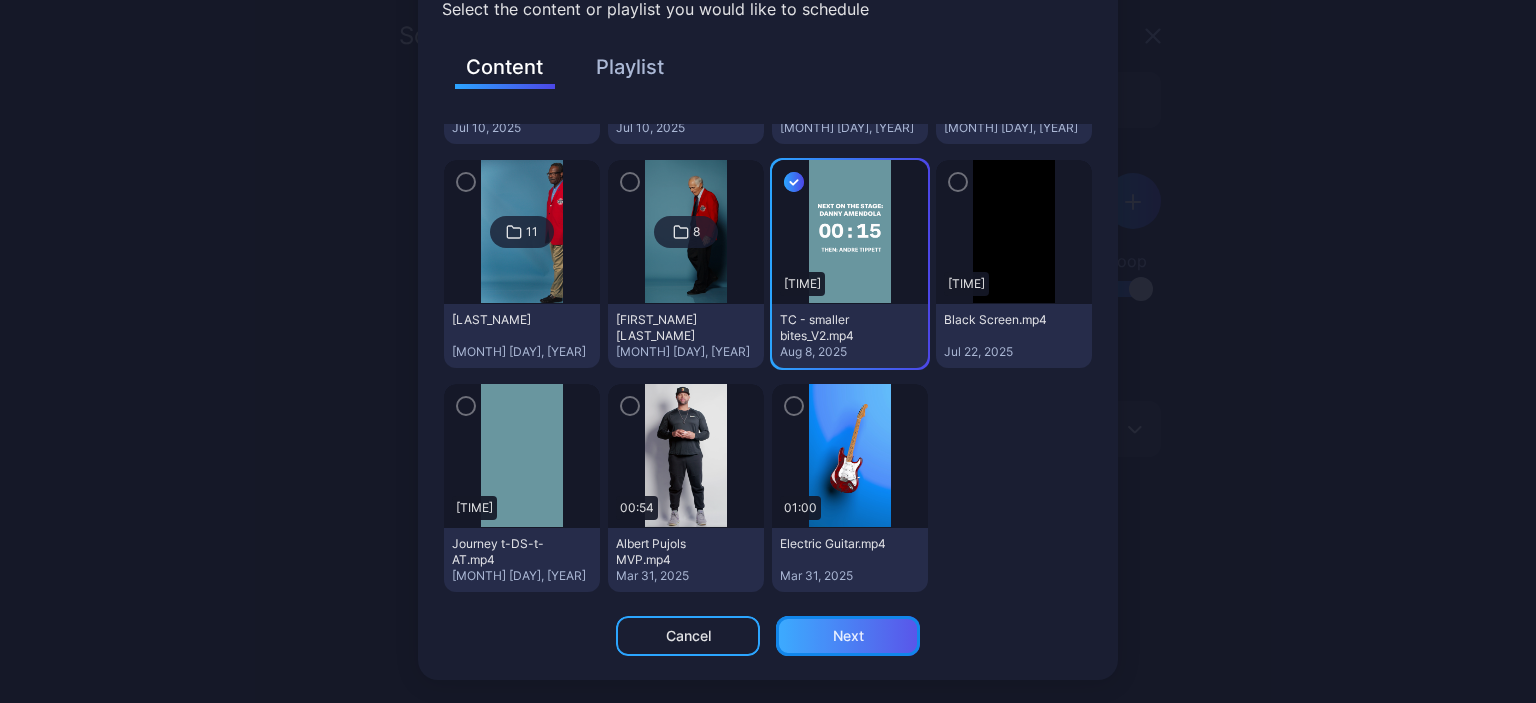 click on "Next" at bounding box center [848, 636] 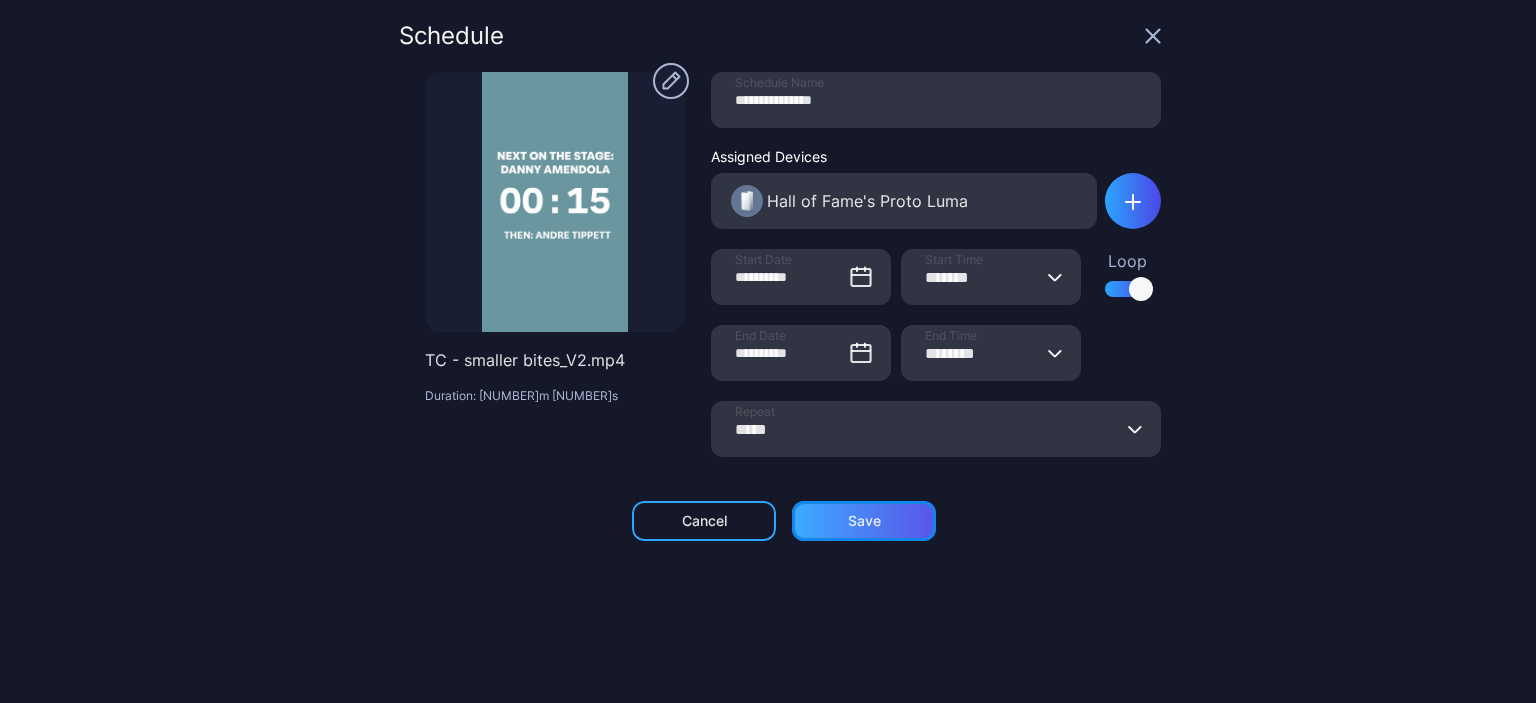 click on "Save" at bounding box center (864, 521) 